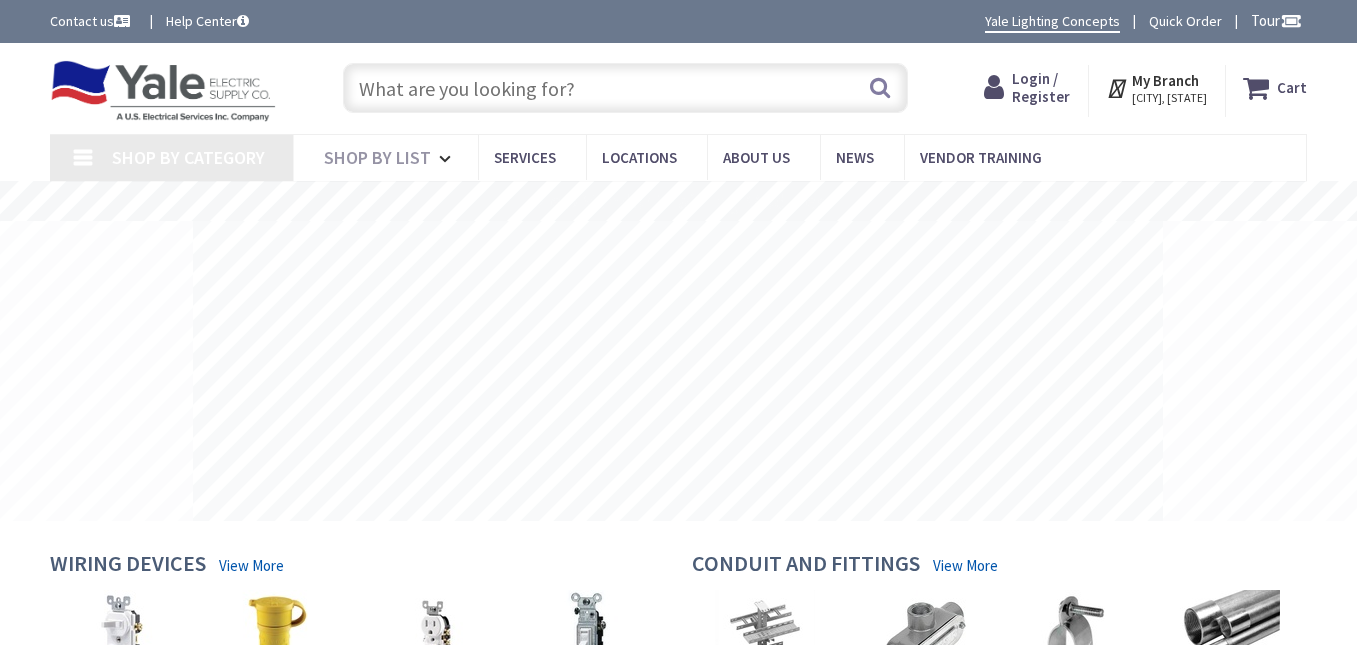 scroll, scrollTop: 0, scrollLeft: 0, axis: both 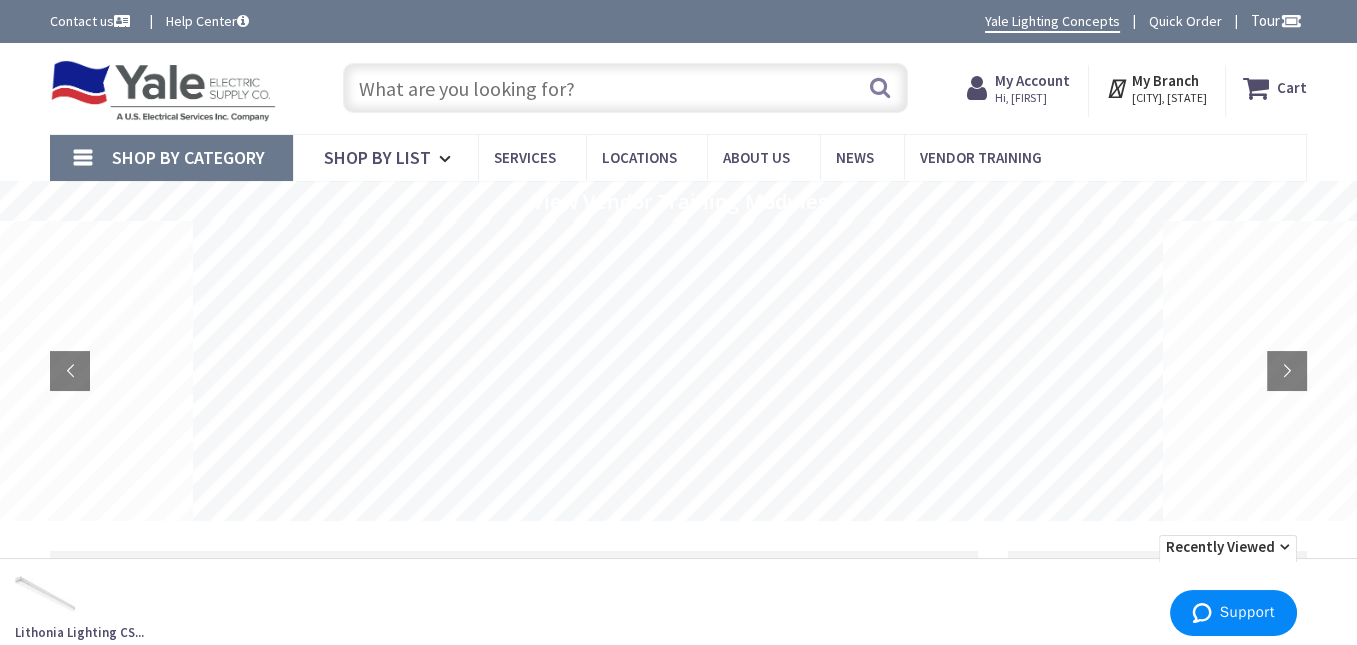 click at bounding box center [625, 88] 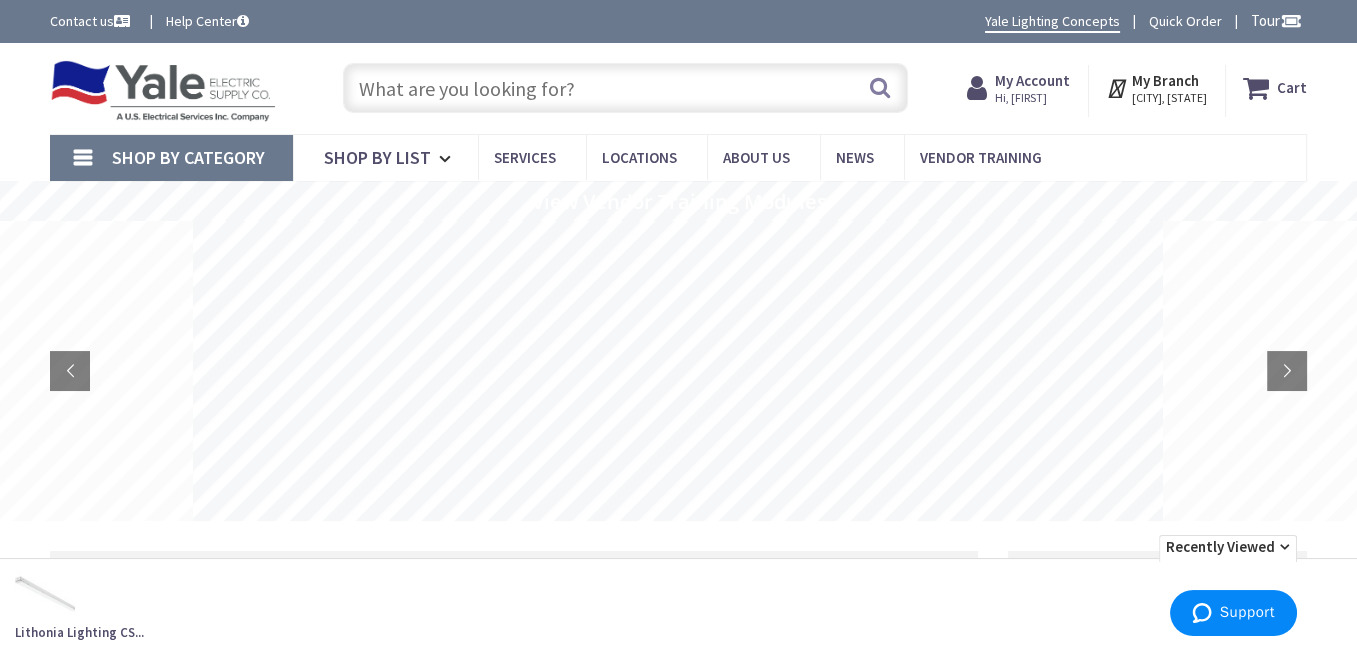 click on "Hi, [FIRST]" at bounding box center (1032, 98) 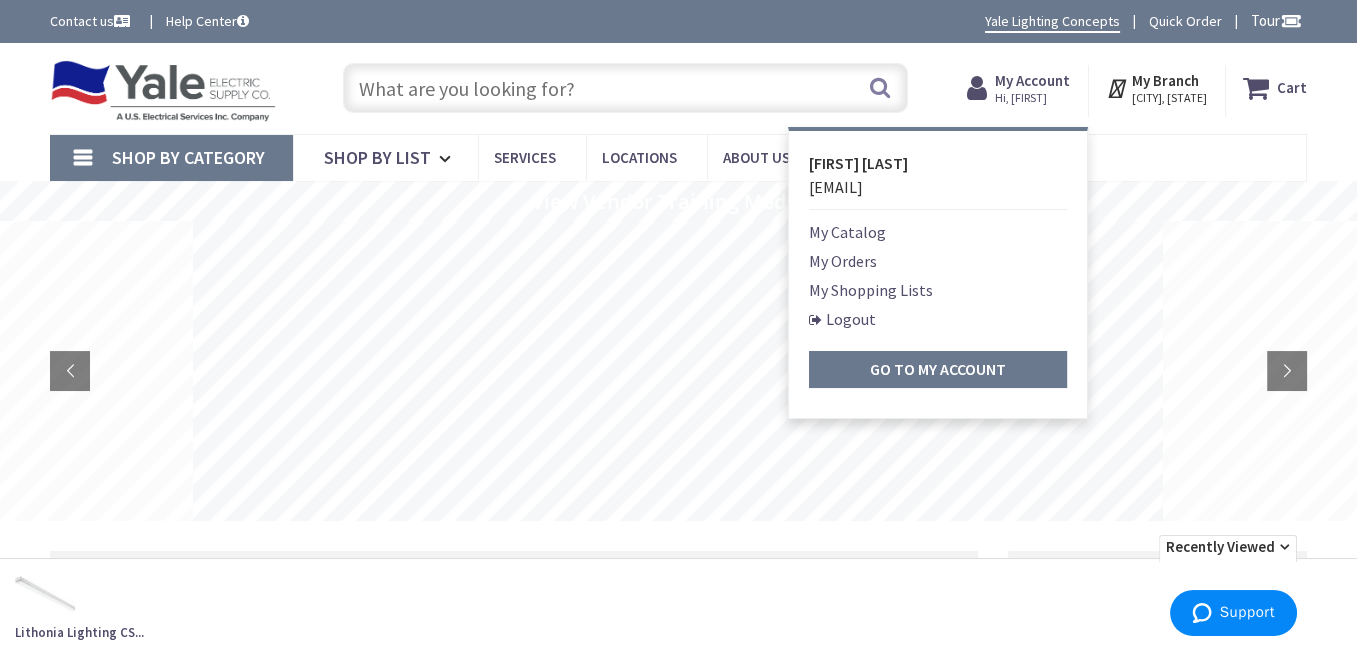 click on "My Orders" at bounding box center [843, 261] 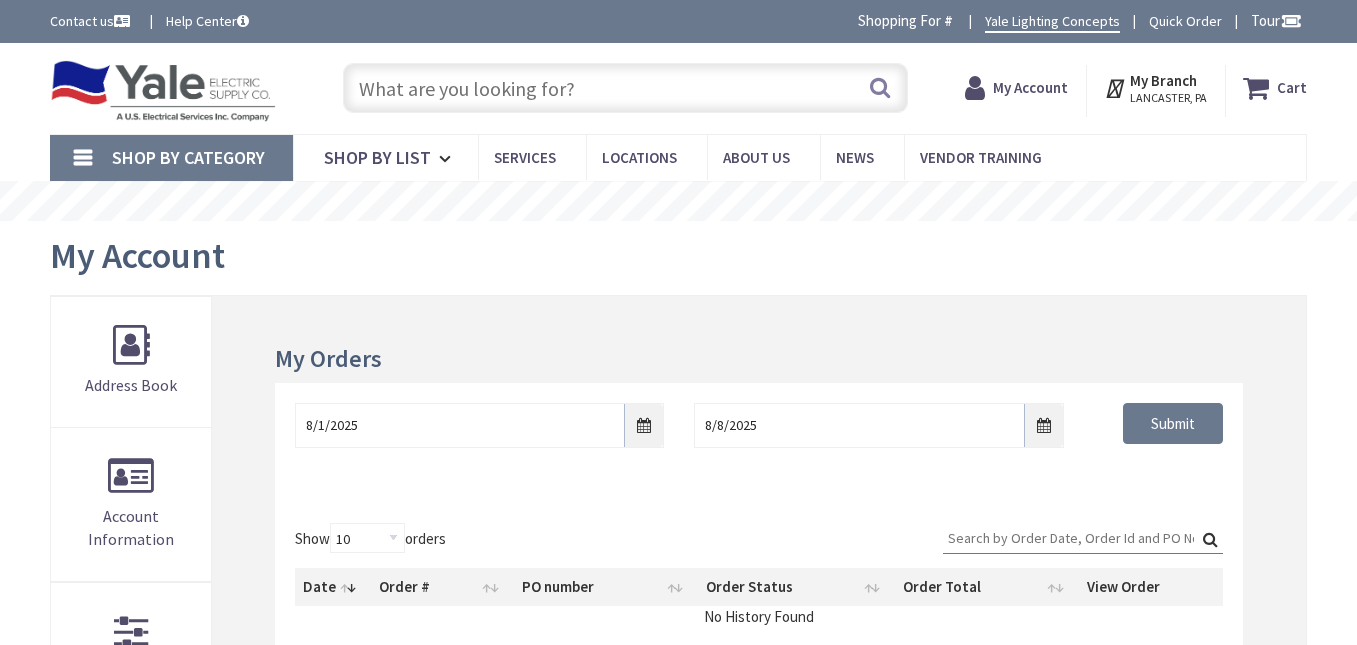 scroll, scrollTop: 0, scrollLeft: 0, axis: both 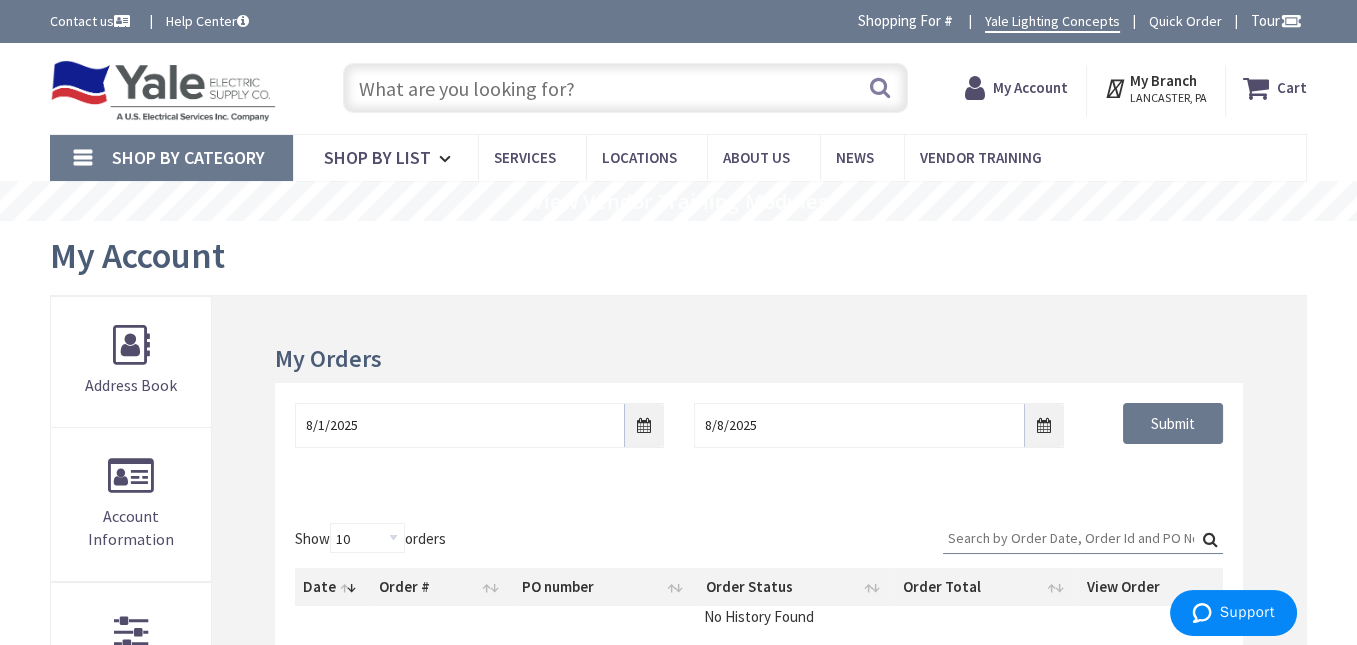 click on "Search:" at bounding box center [1083, 538] 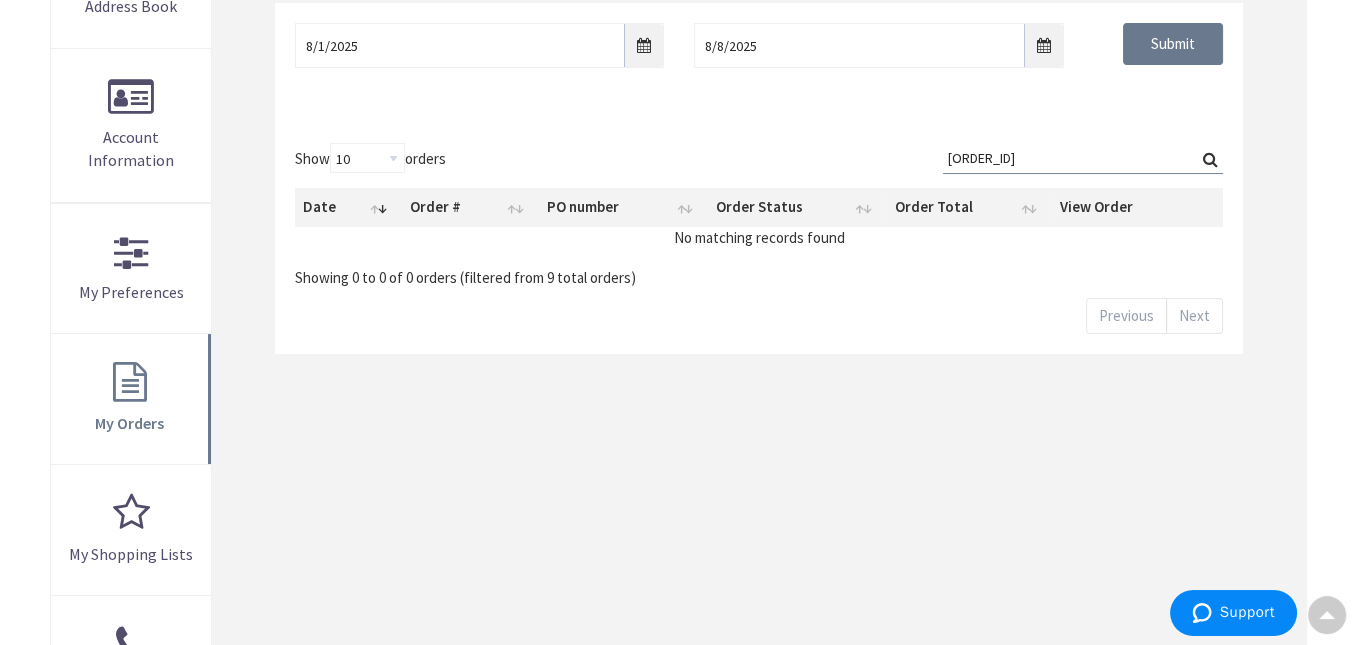 scroll, scrollTop: 400, scrollLeft: 0, axis: vertical 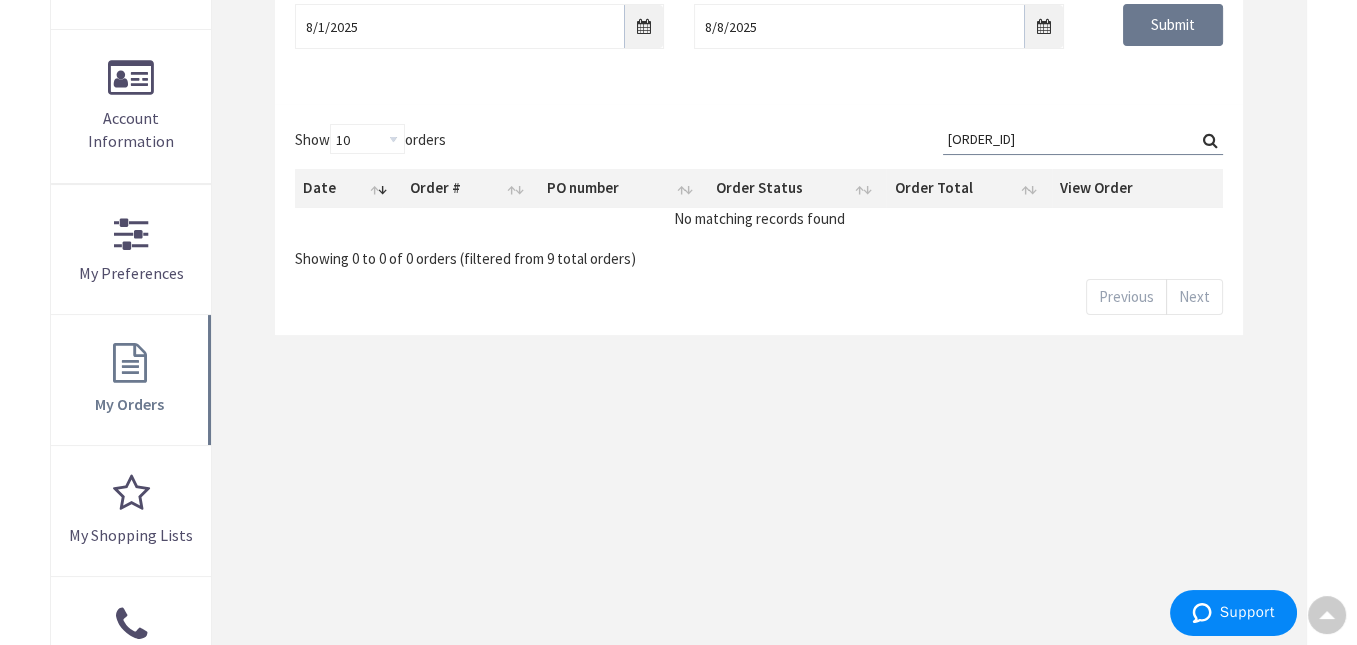 type on "618rr" 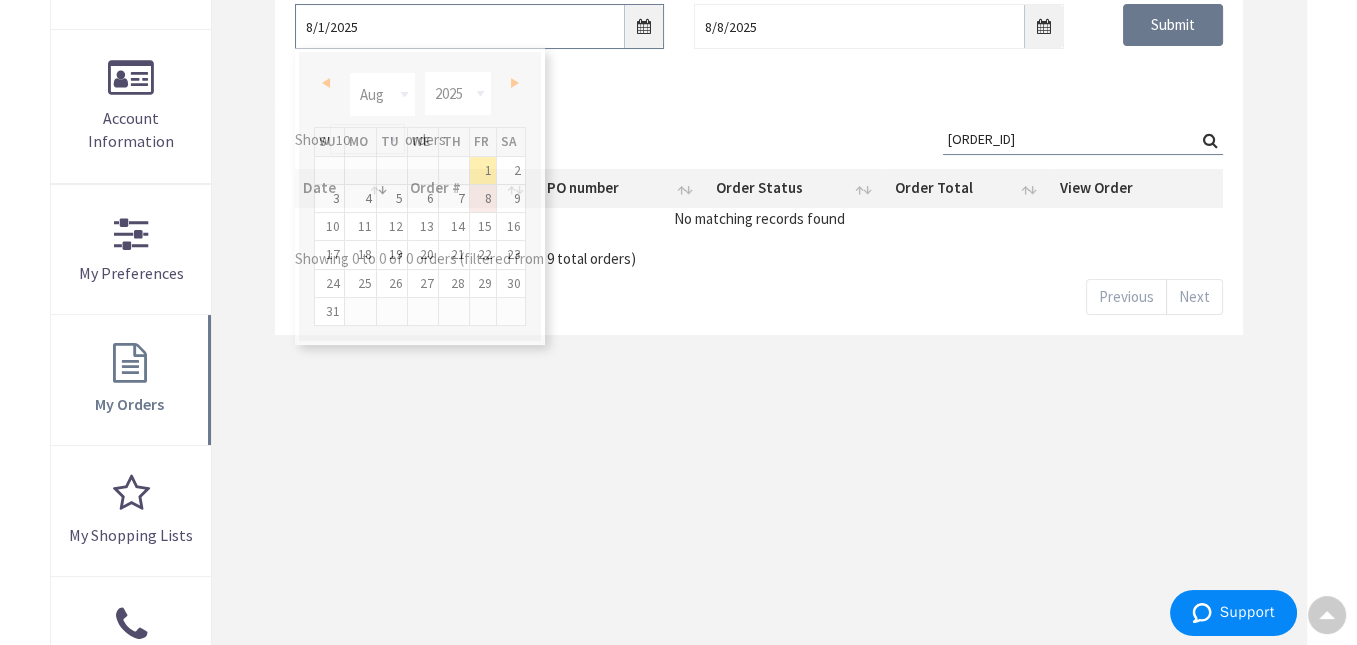 click on "8/1/2025" at bounding box center [479, 26] 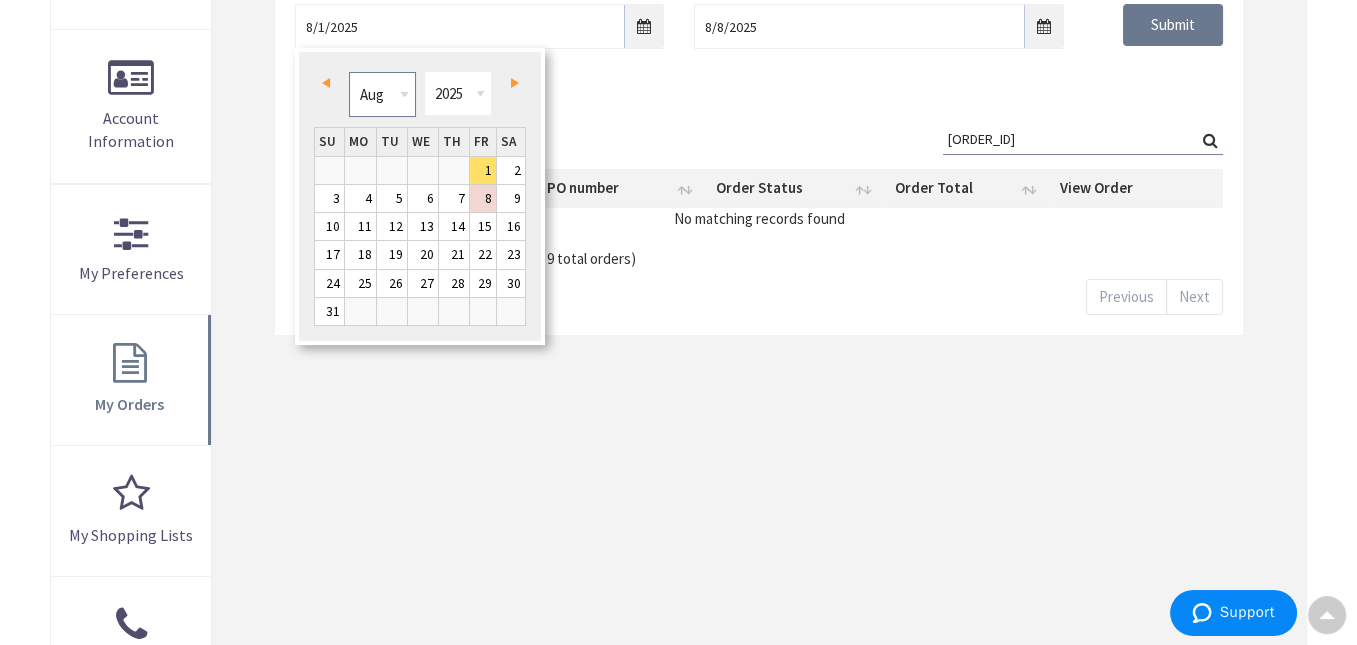 click on "Jan Feb Mar Apr May Jun Jul Aug Sep Oct Nov Dec" at bounding box center (382, 94) 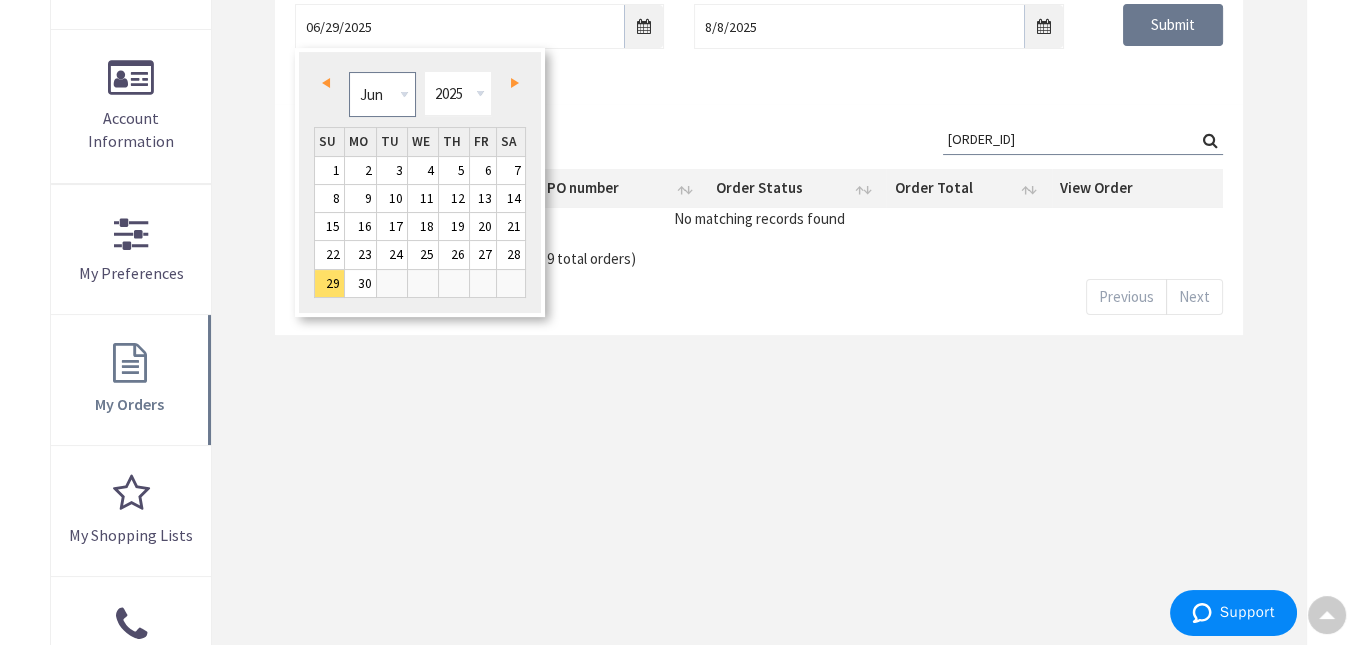 click on "Jan Feb Mar Apr May Jun Jul Aug Sep Oct Nov Dec" at bounding box center [382, 94] 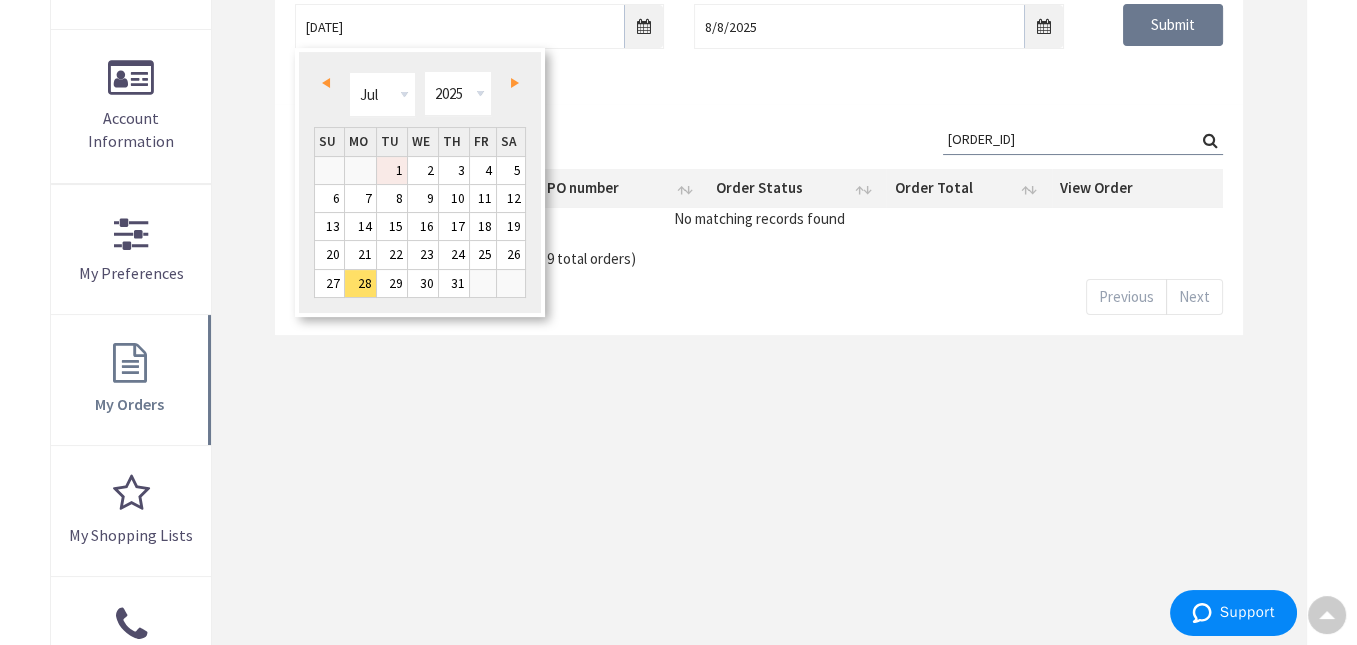click on "1" at bounding box center [392, 170] 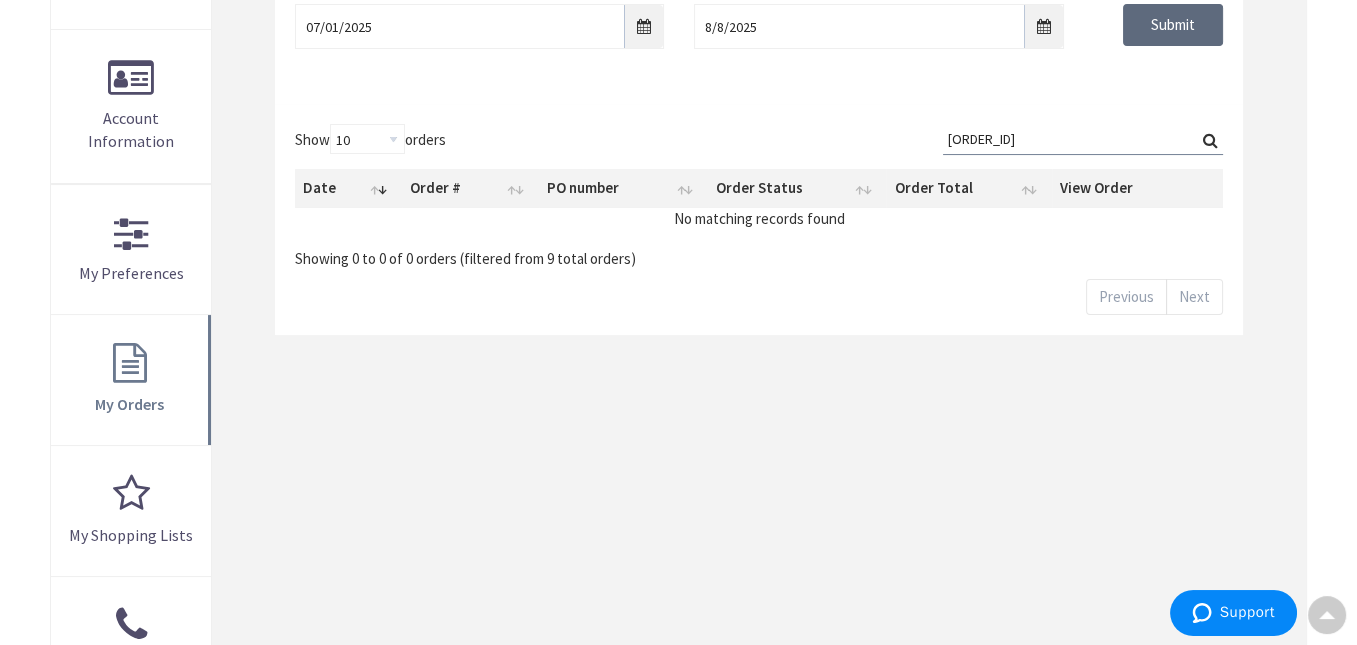 click on "Submit" at bounding box center (1173, 25) 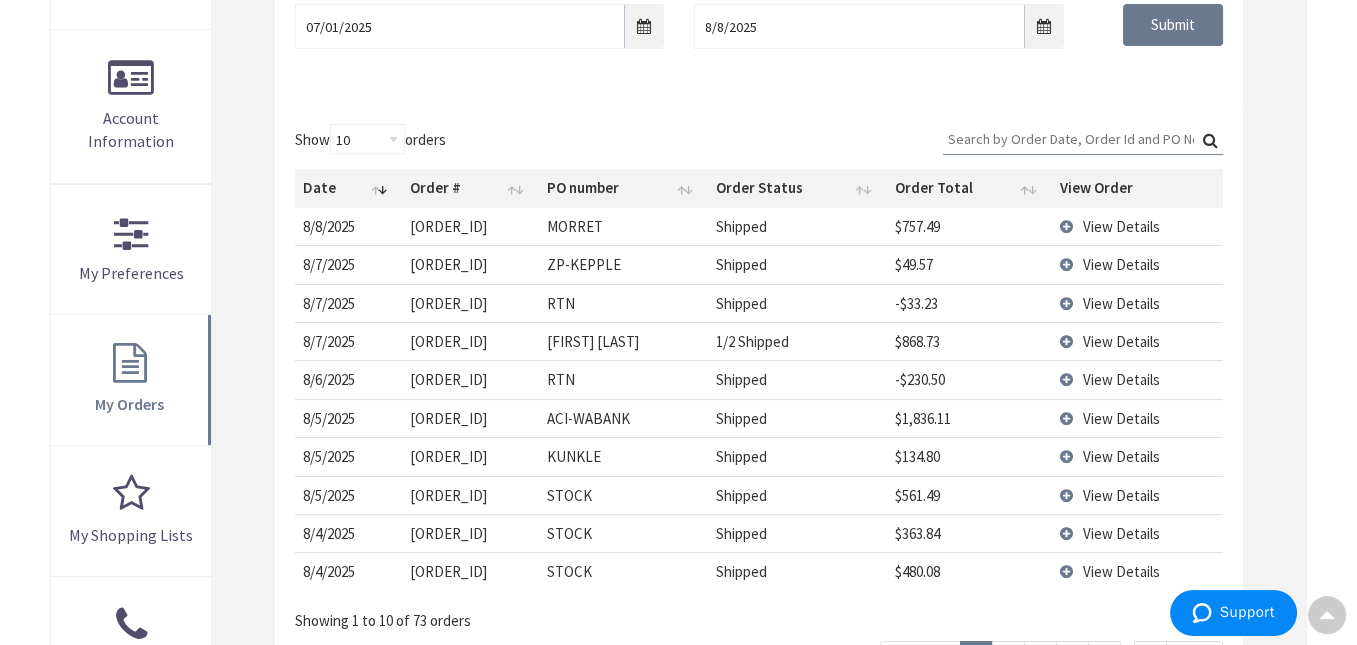 click on "Search:" at bounding box center (1083, 139) 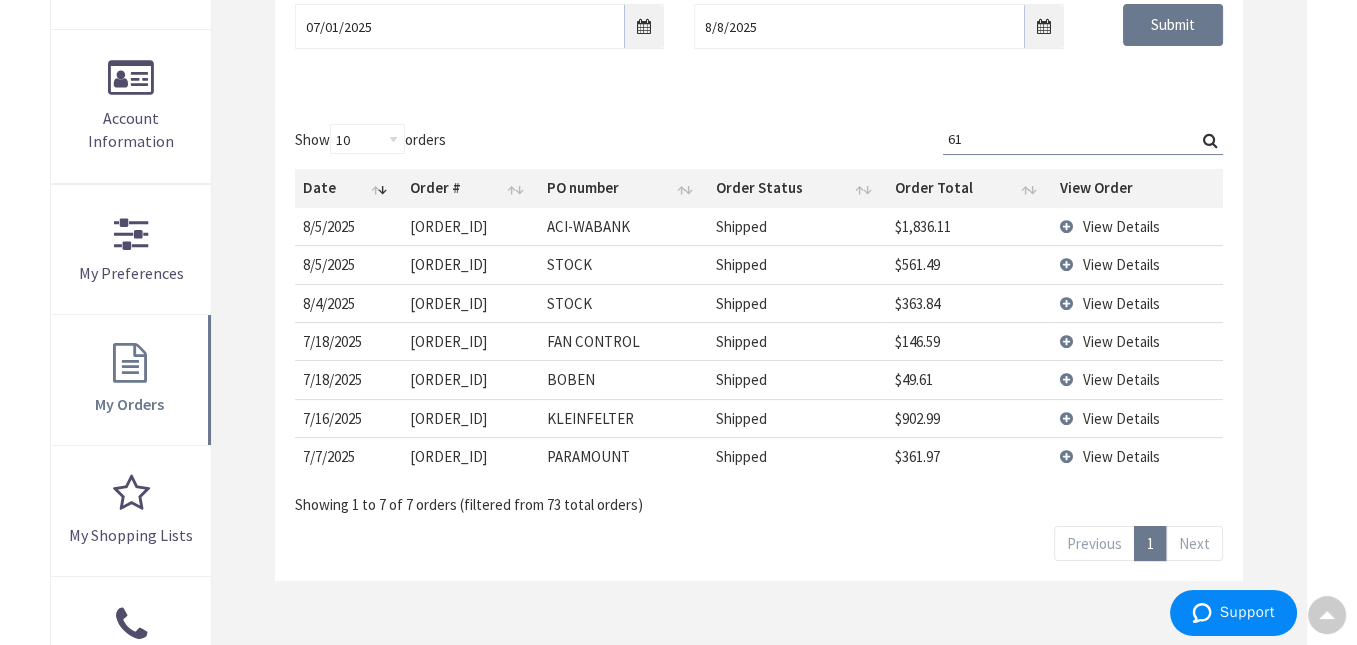 type on "6" 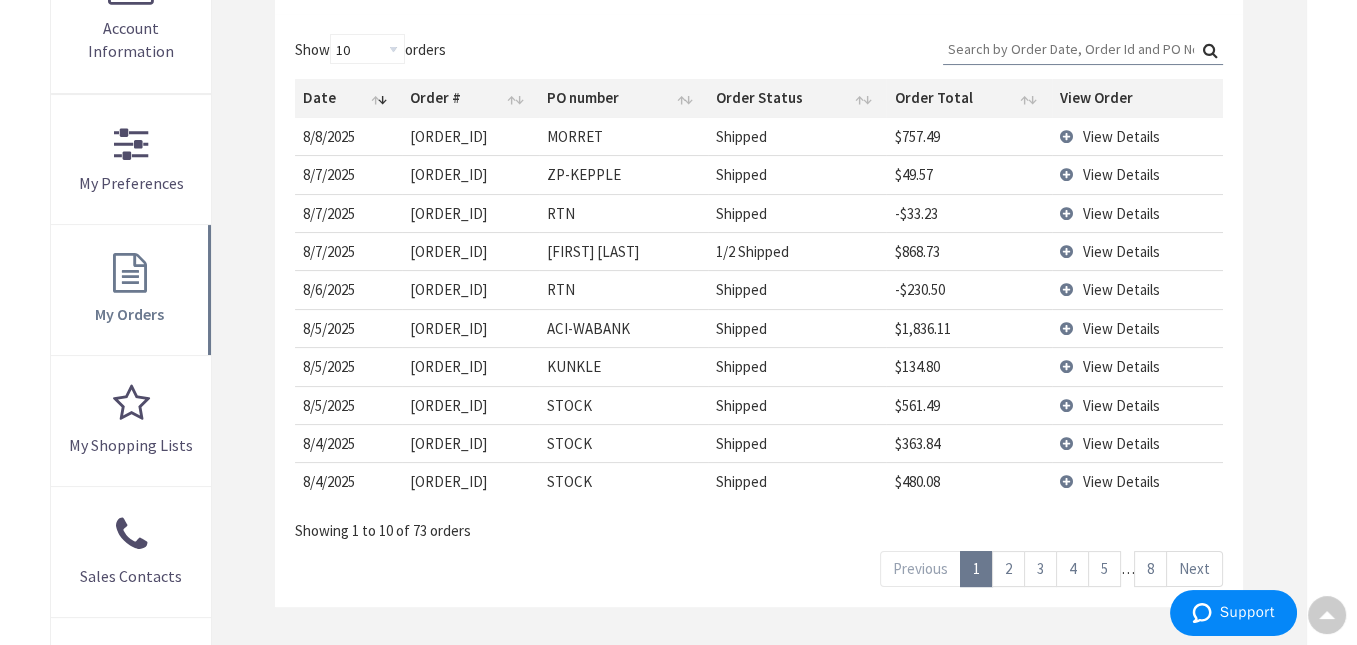 scroll, scrollTop: 700, scrollLeft: 0, axis: vertical 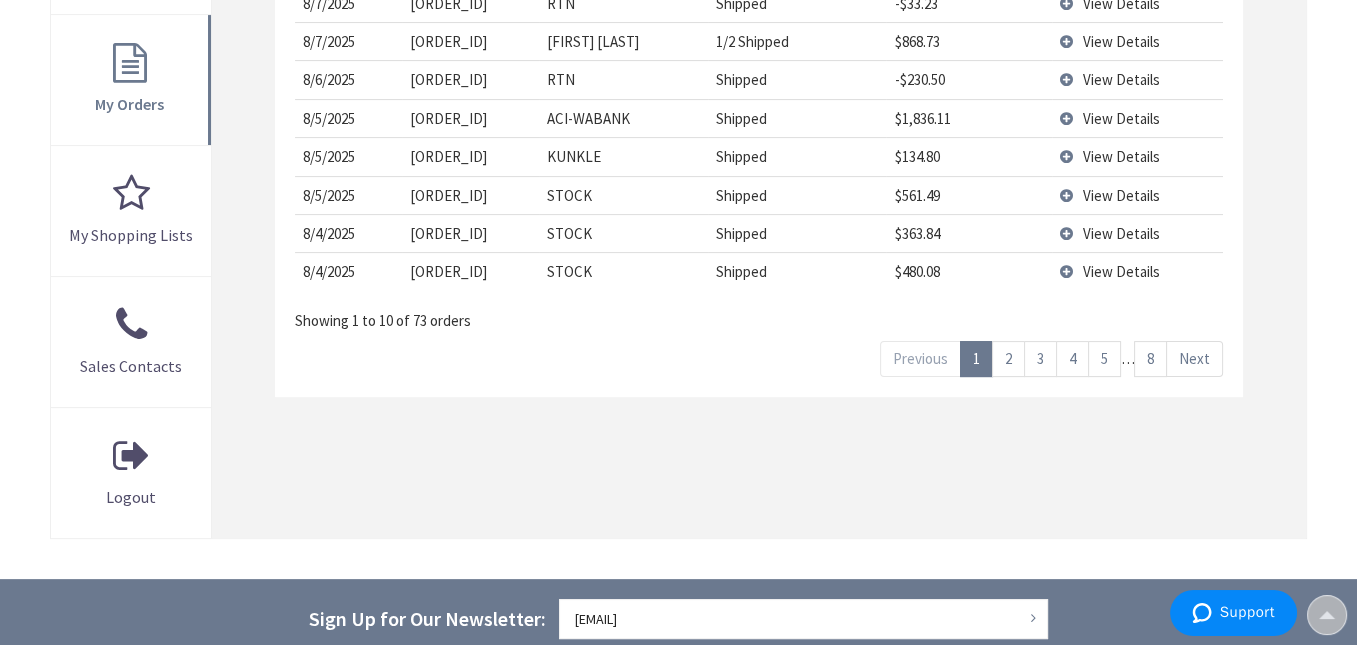 click on "2" at bounding box center (1008, 358) 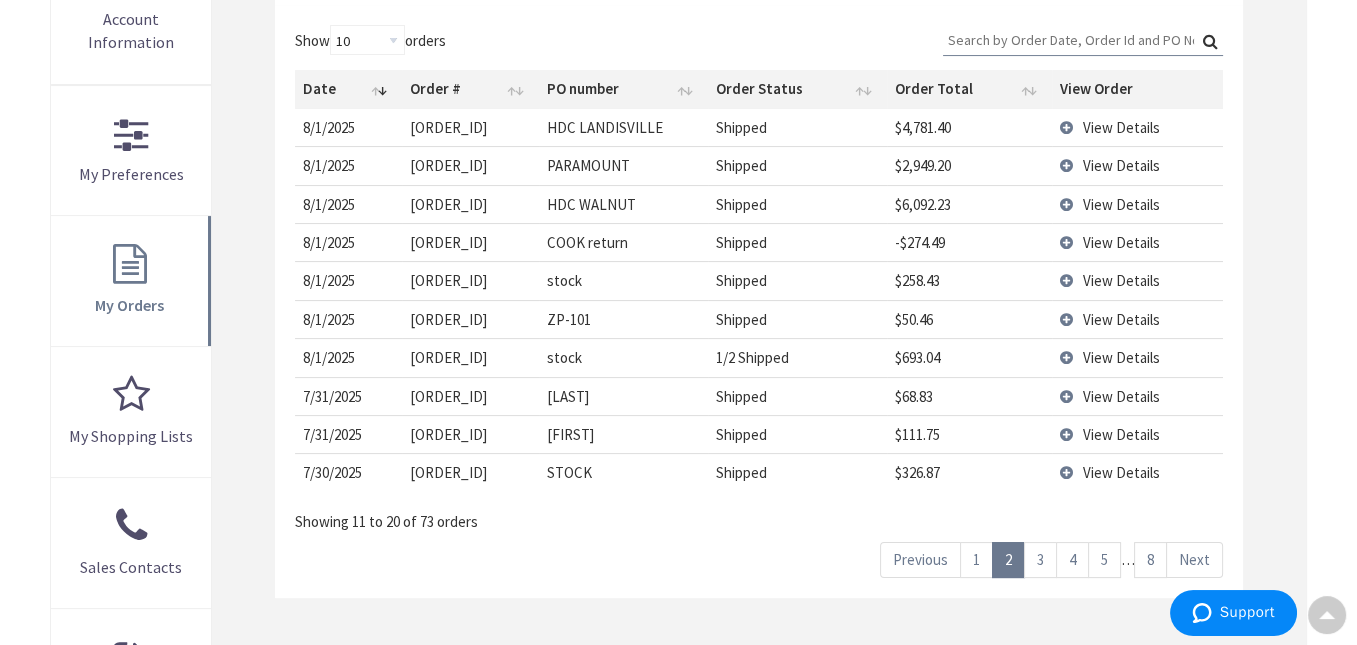 scroll, scrollTop: 600, scrollLeft: 0, axis: vertical 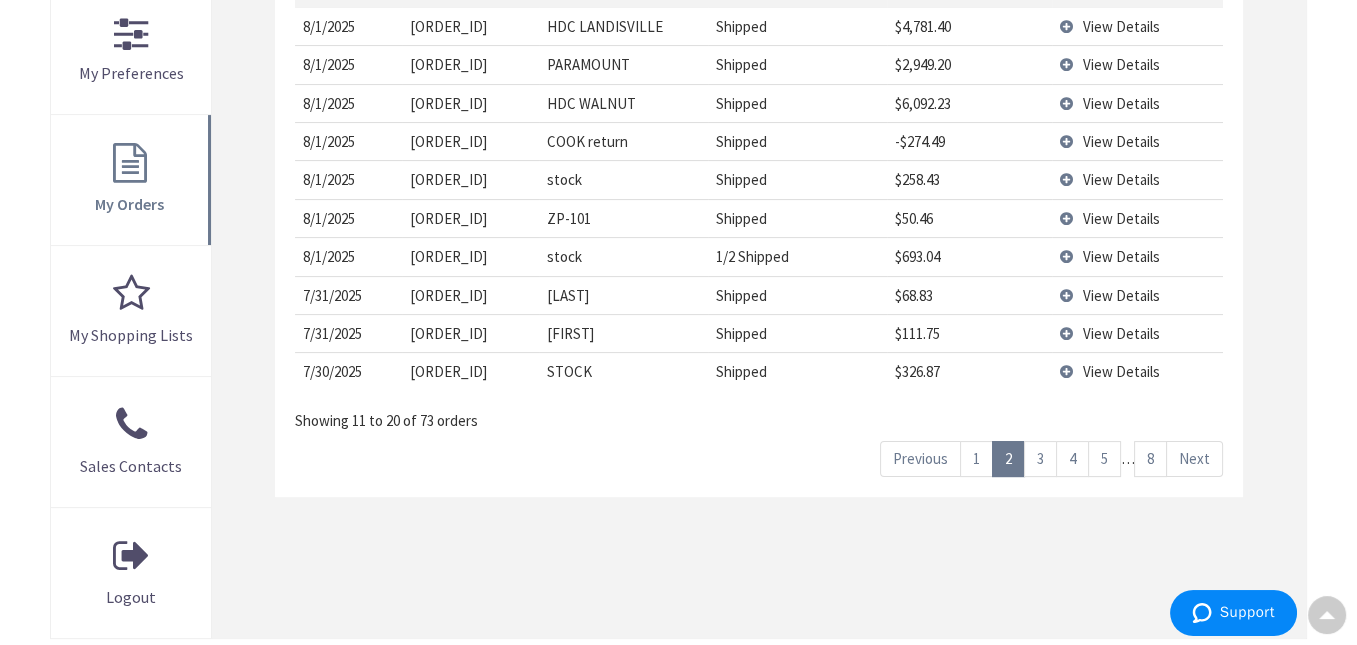 click on "View Details" at bounding box center [1121, 256] 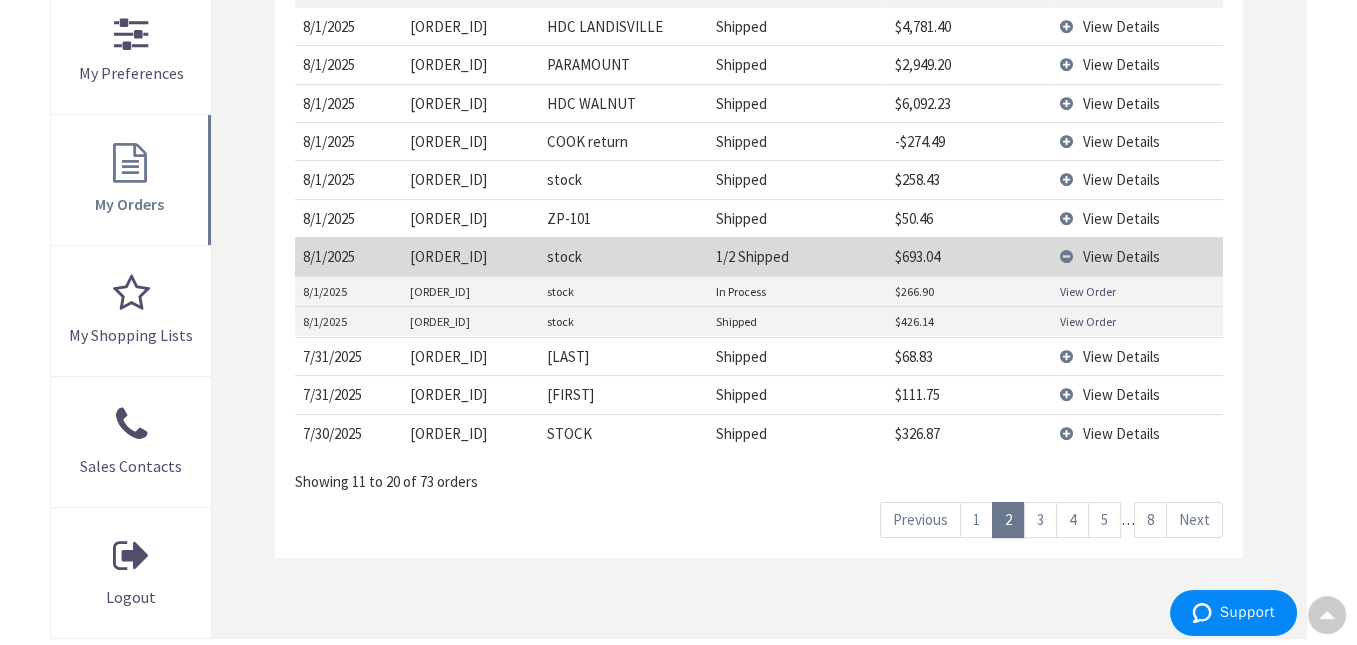 click on "View Order" at bounding box center [1088, 291] 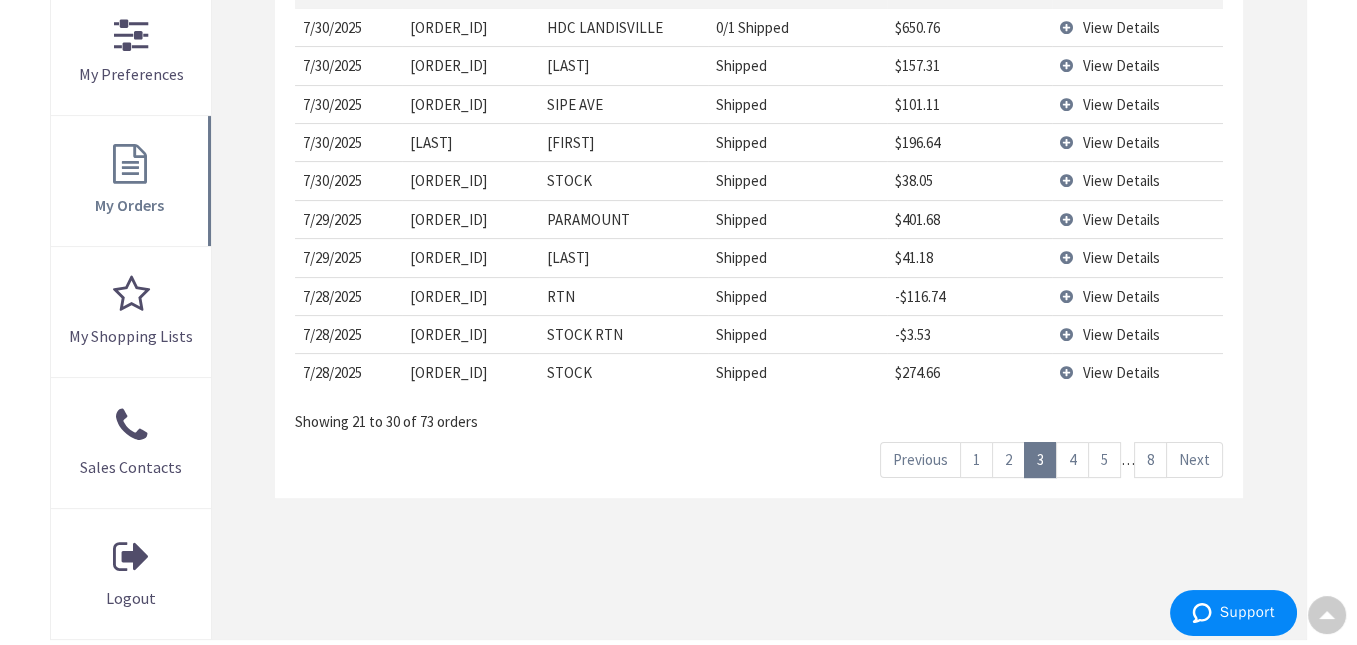 scroll, scrollTop: 600, scrollLeft: 0, axis: vertical 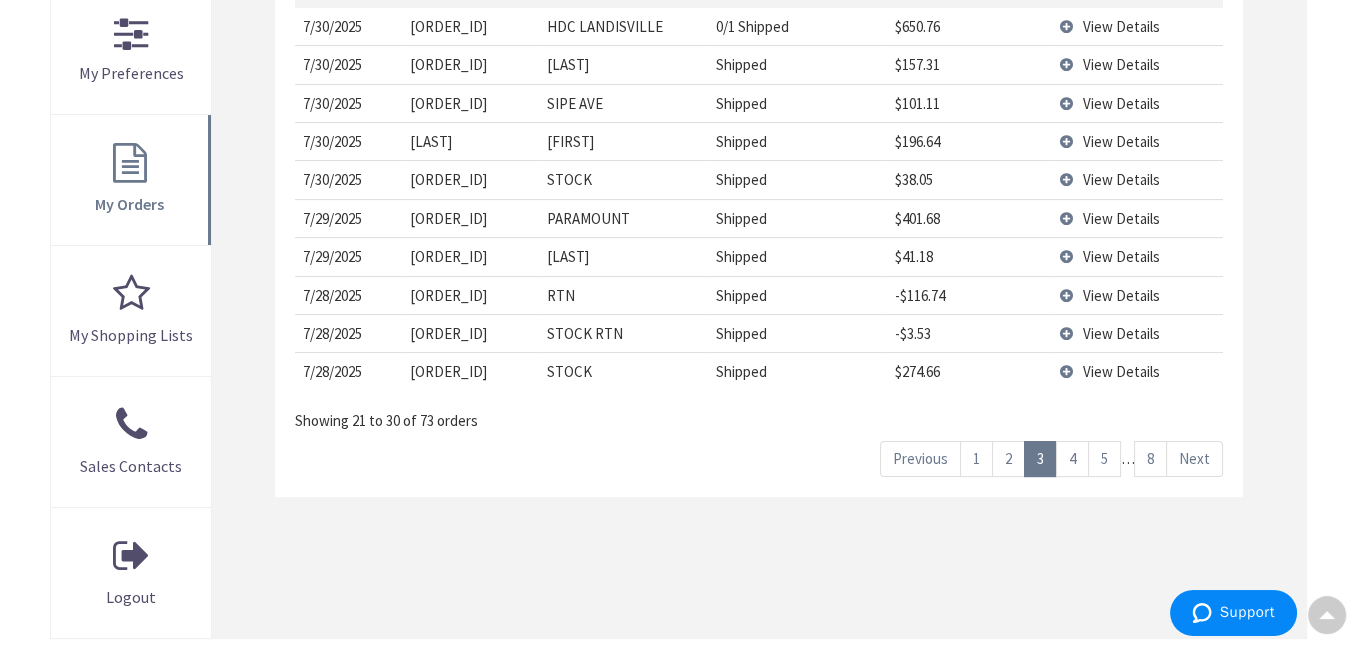 click on "4" at bounding box center (1072, 458) 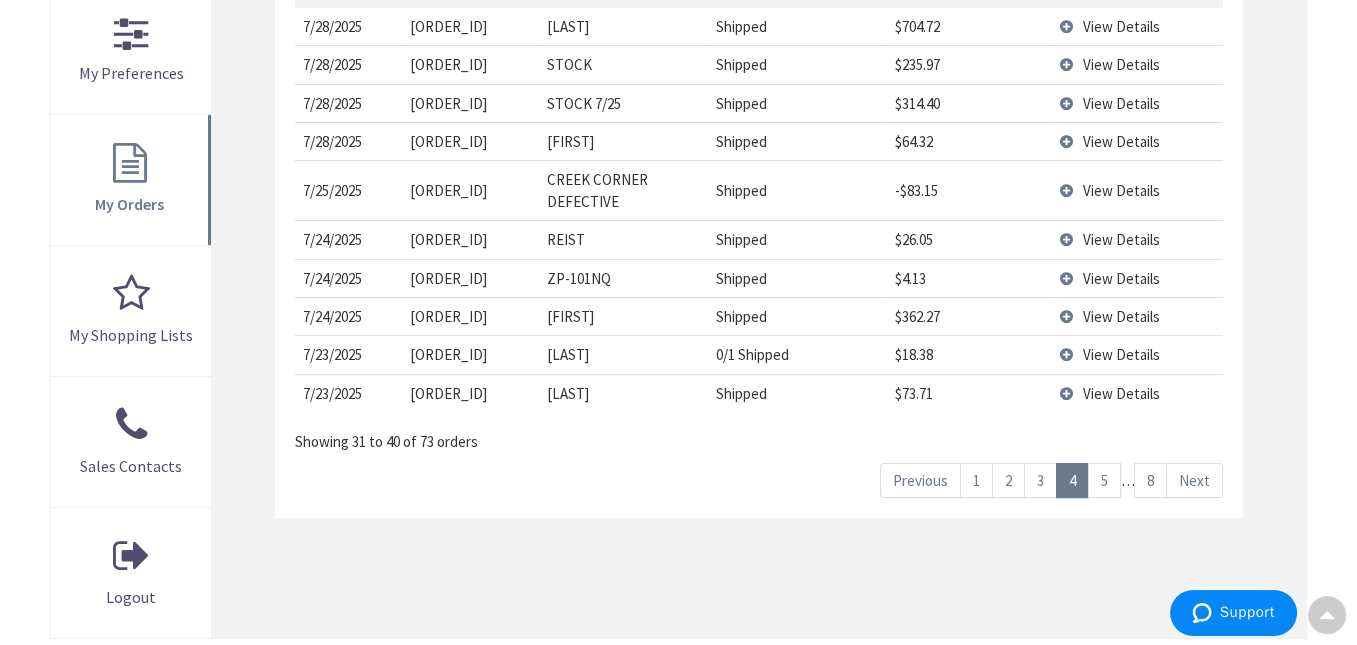 scroll, scrollTop: 700, scrollLeft: 0, axis: vertical 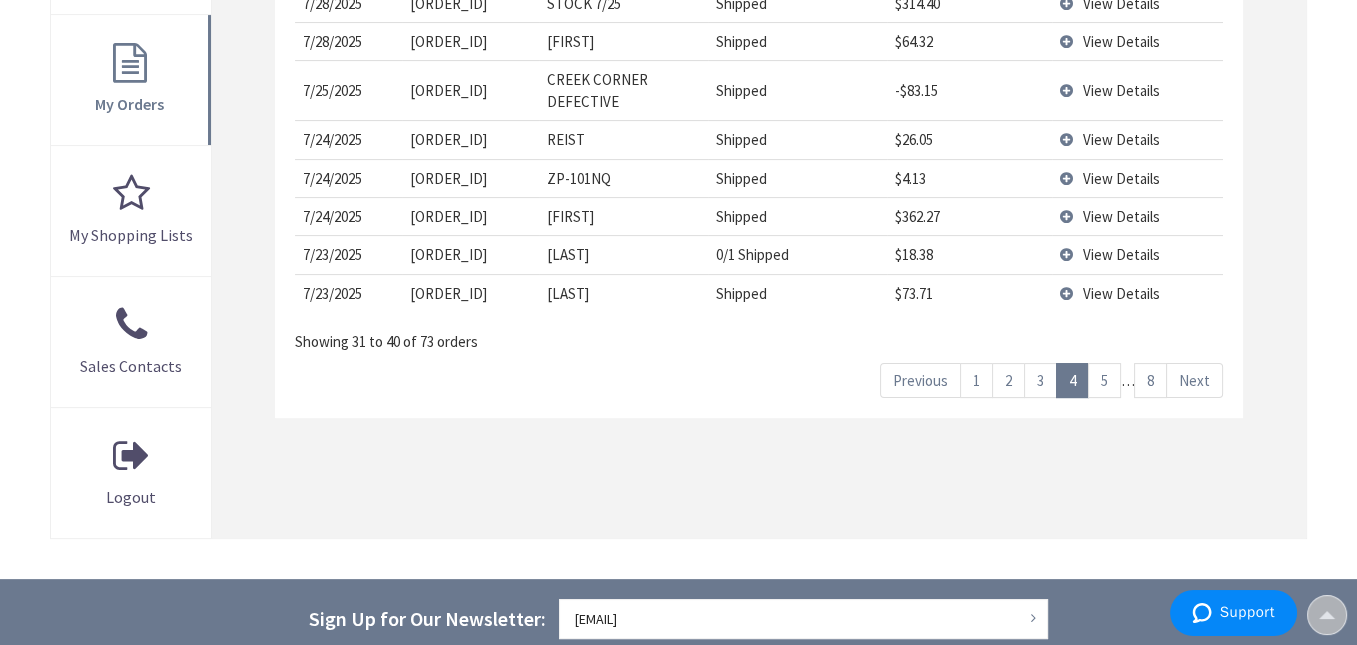 click on "5" at bounding box center [1104, 380] 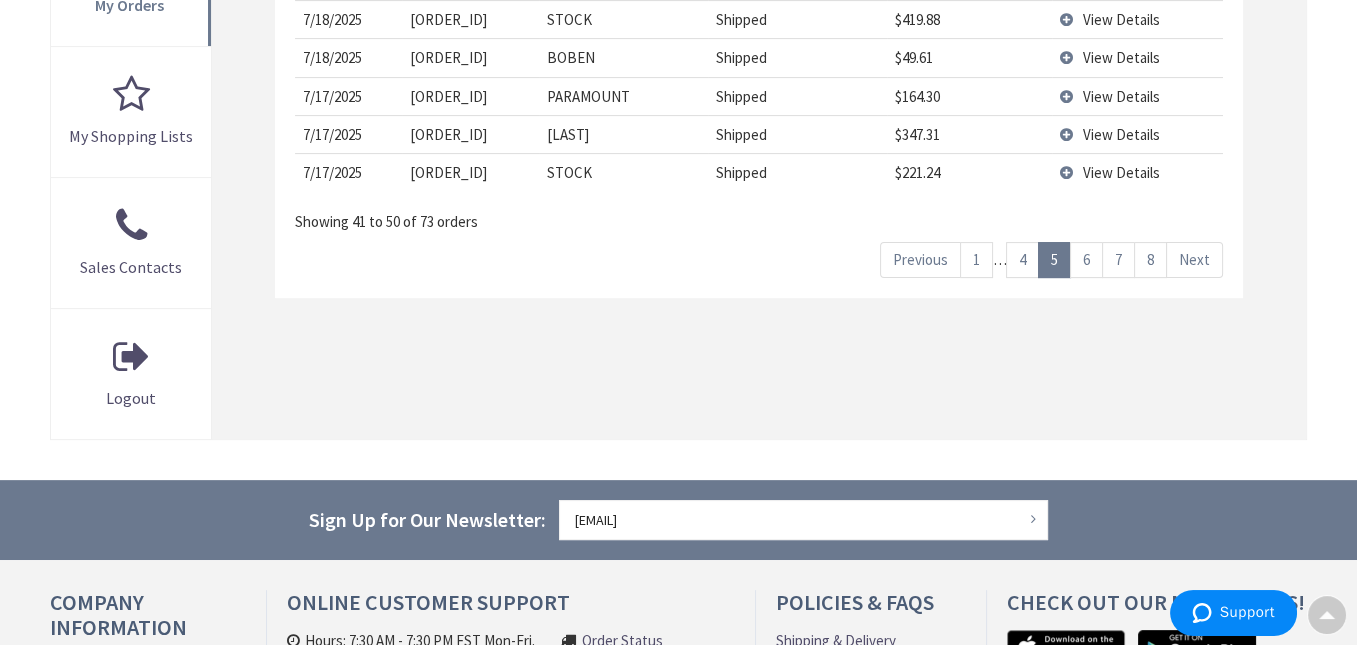 scroll, scrollTop: 499, scrollLeft: 0, axis: vertical 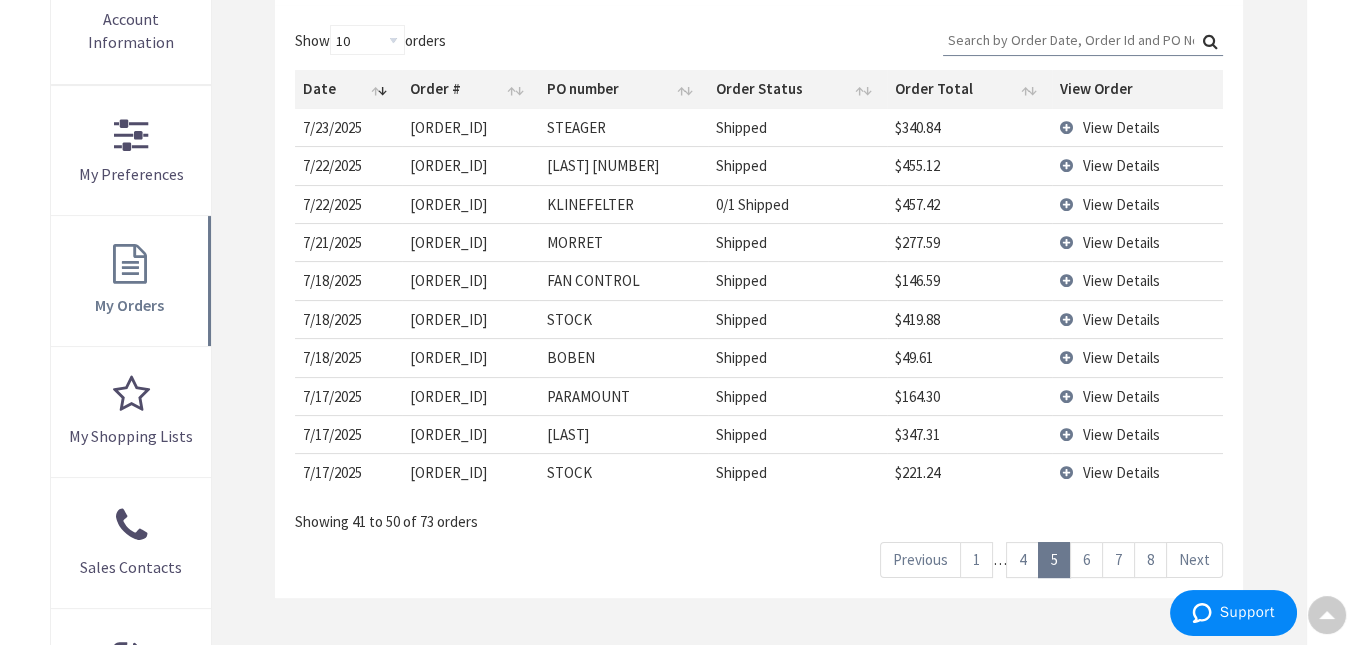 click on "View Details" at bounding box center (1121, 204) 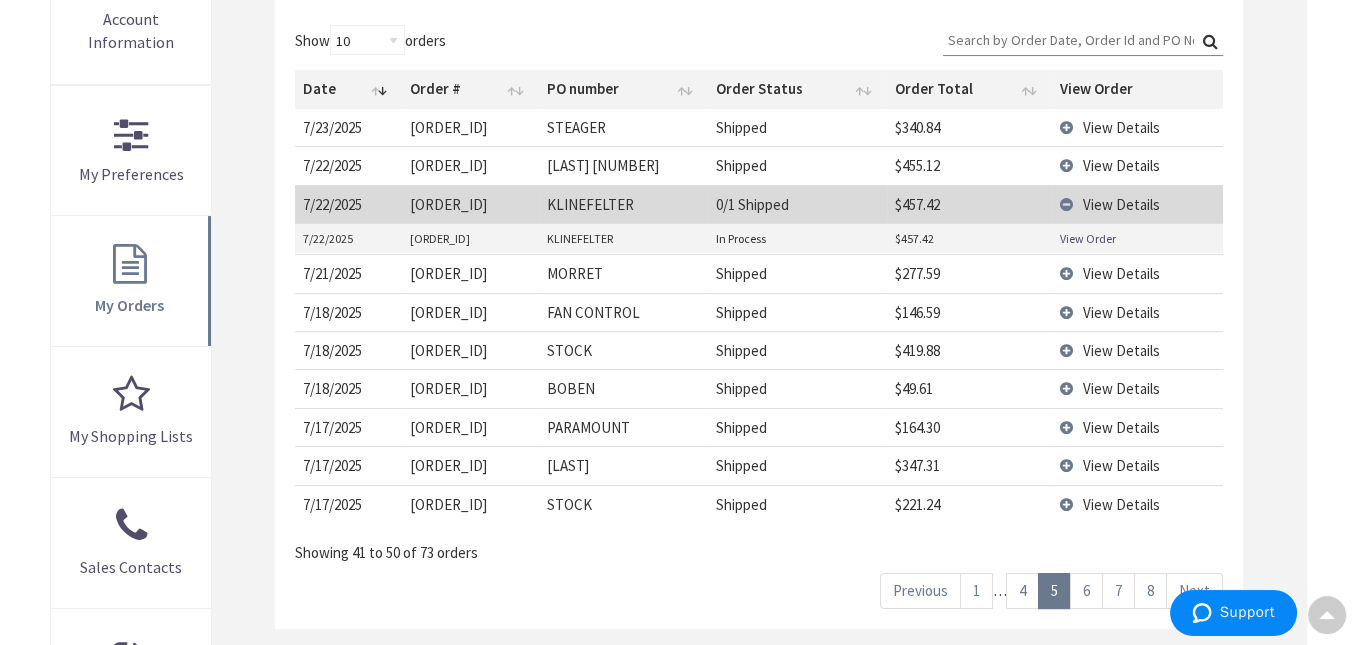 click on "View Order" at bounding box center [1088, 238] 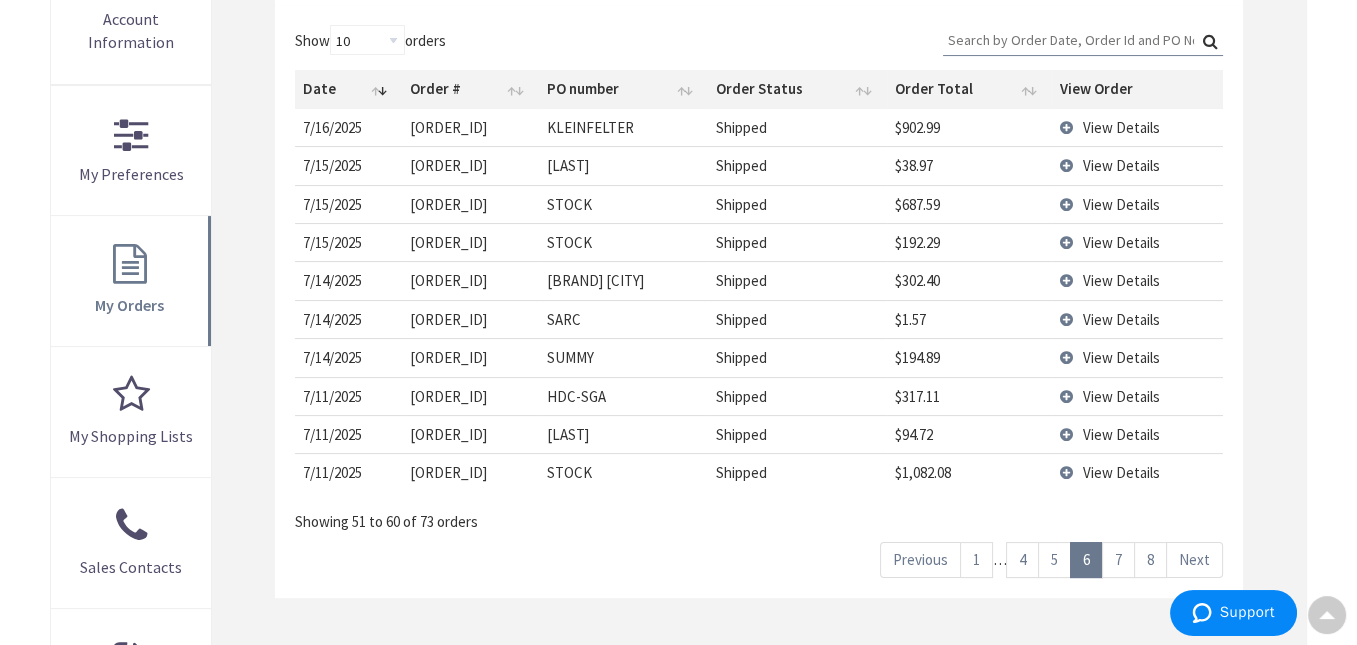 scroll, scrollTop: 600, scrollLeft: 0, axis: vertical 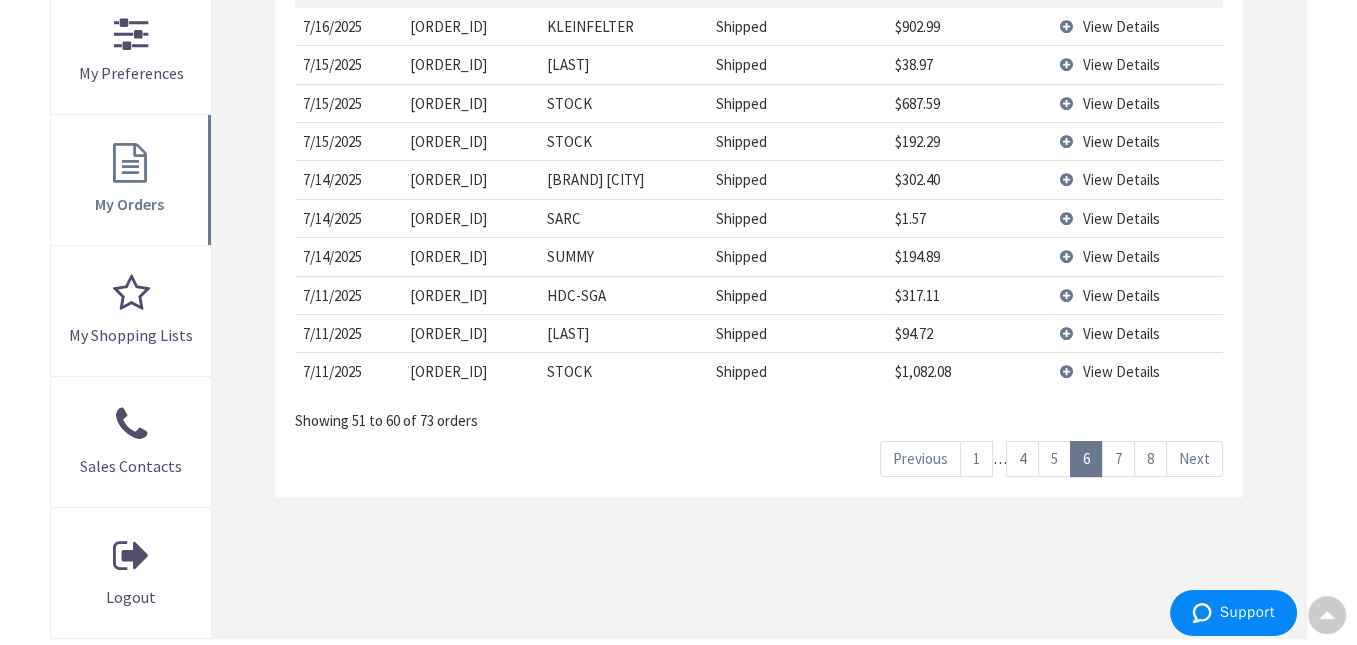 click on "7" at bounding box center [1118, 458] 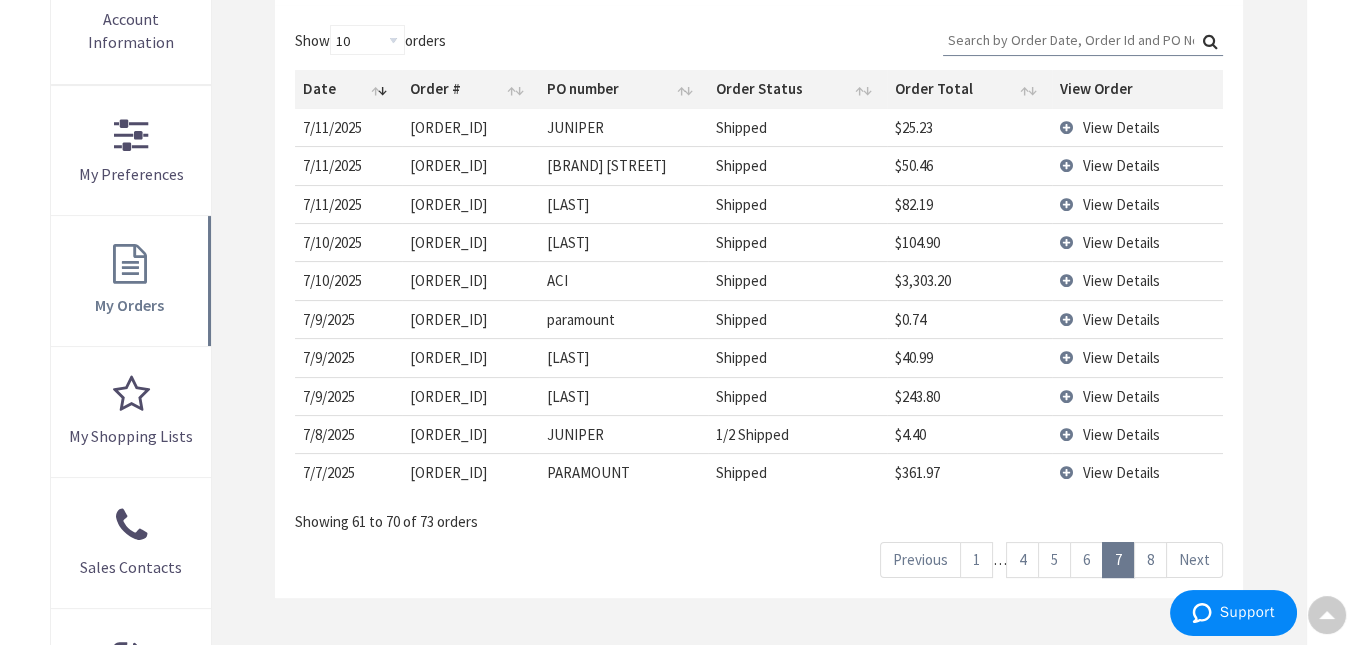 scroll, scrollTop: 600, scrollLeft: 0, axis: vertical 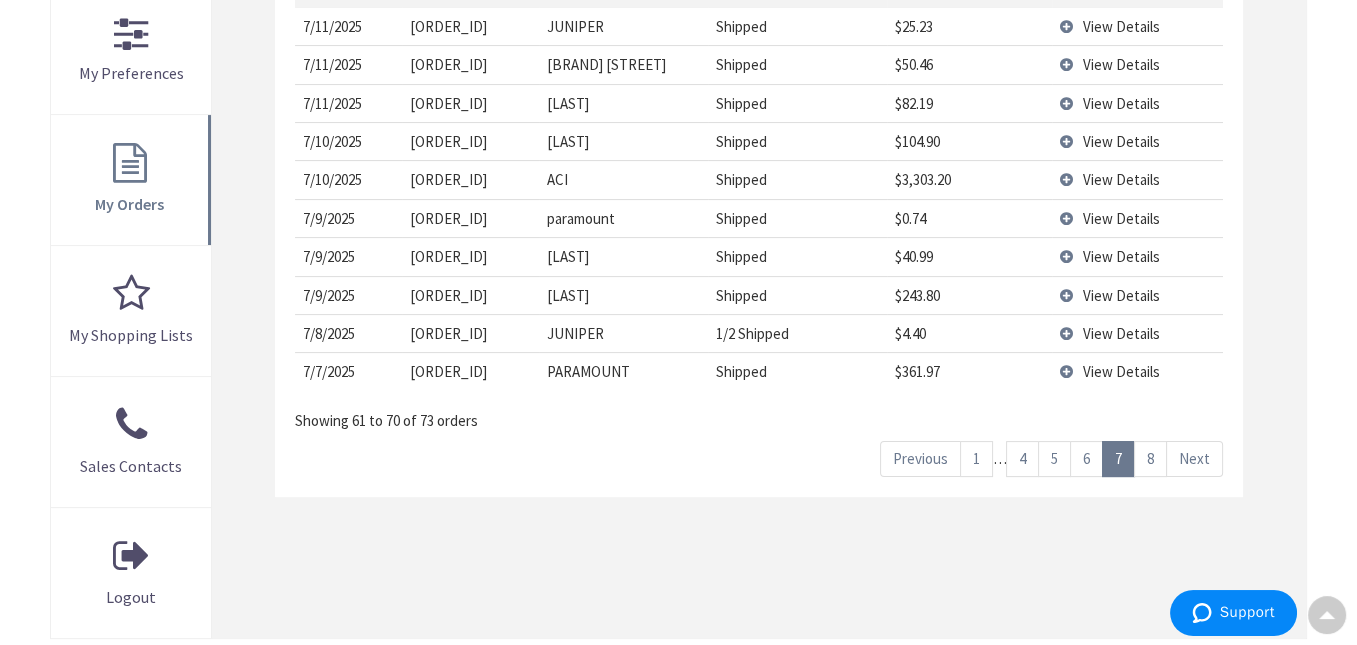 click on "8" at bounding box center (1150, 458) 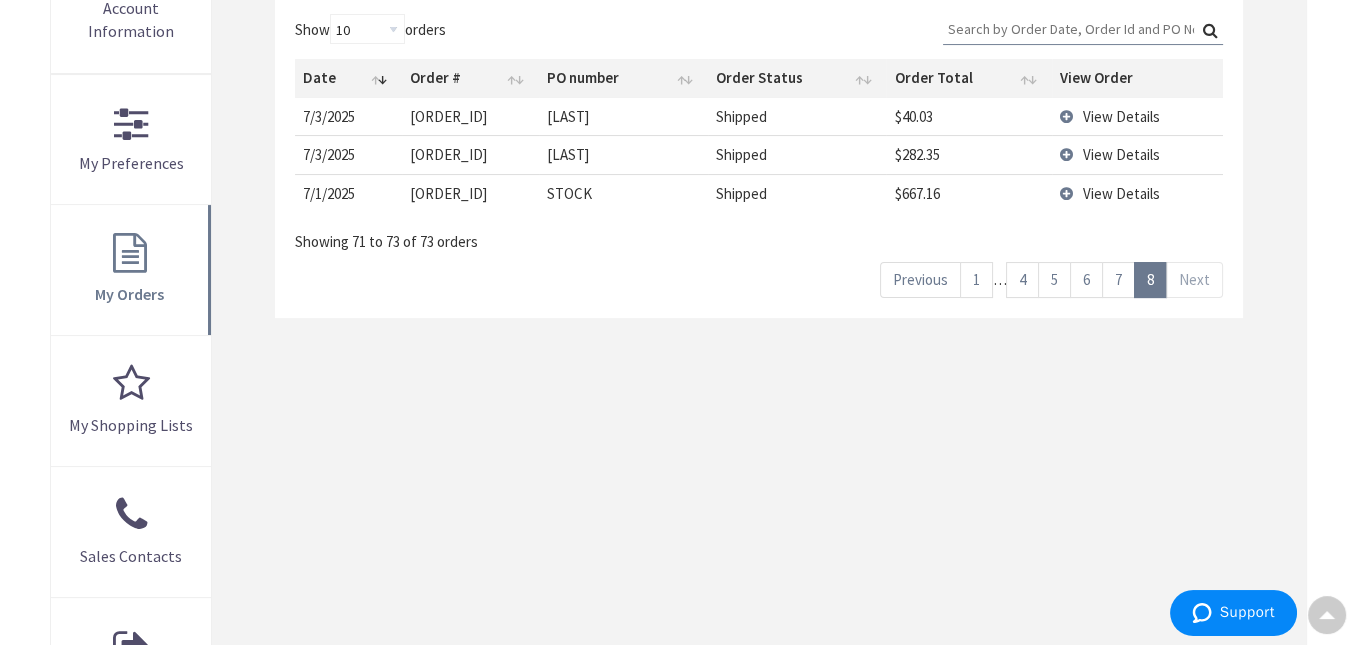 scroll, scrollTop: 300, scrollLeft: 0, axis: vertical 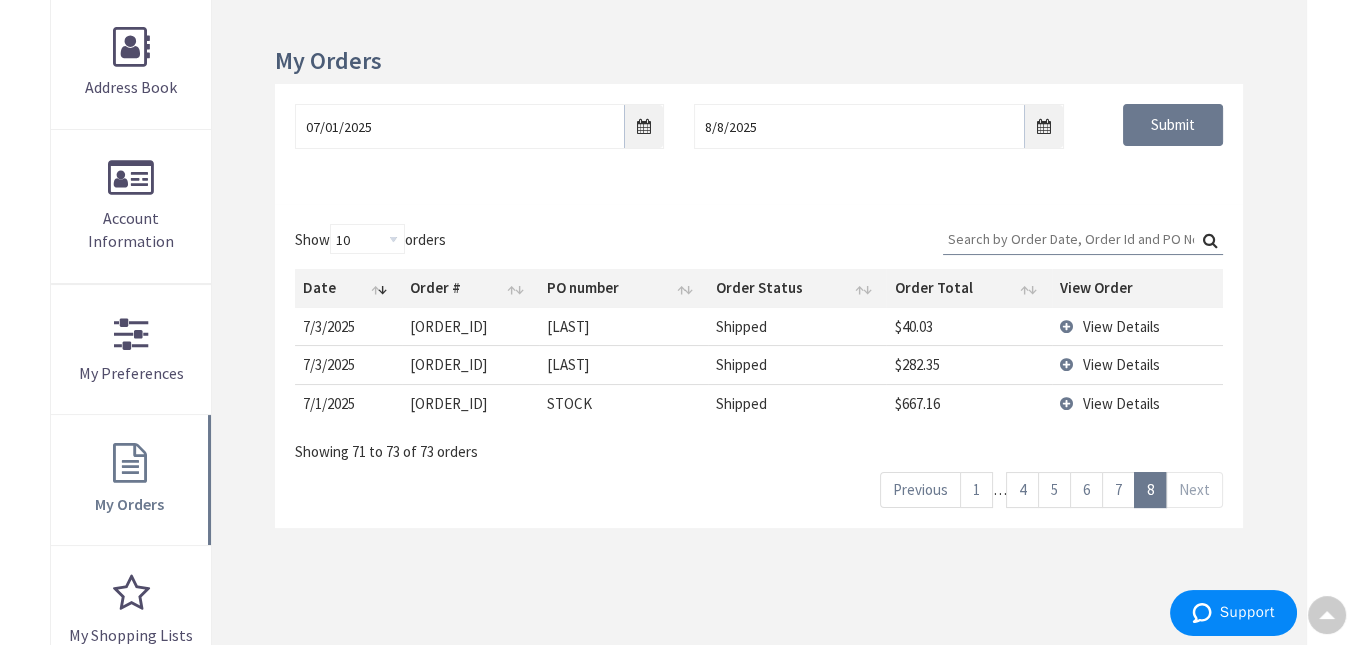 click on "Search:" at bounding box center (1083, 239) 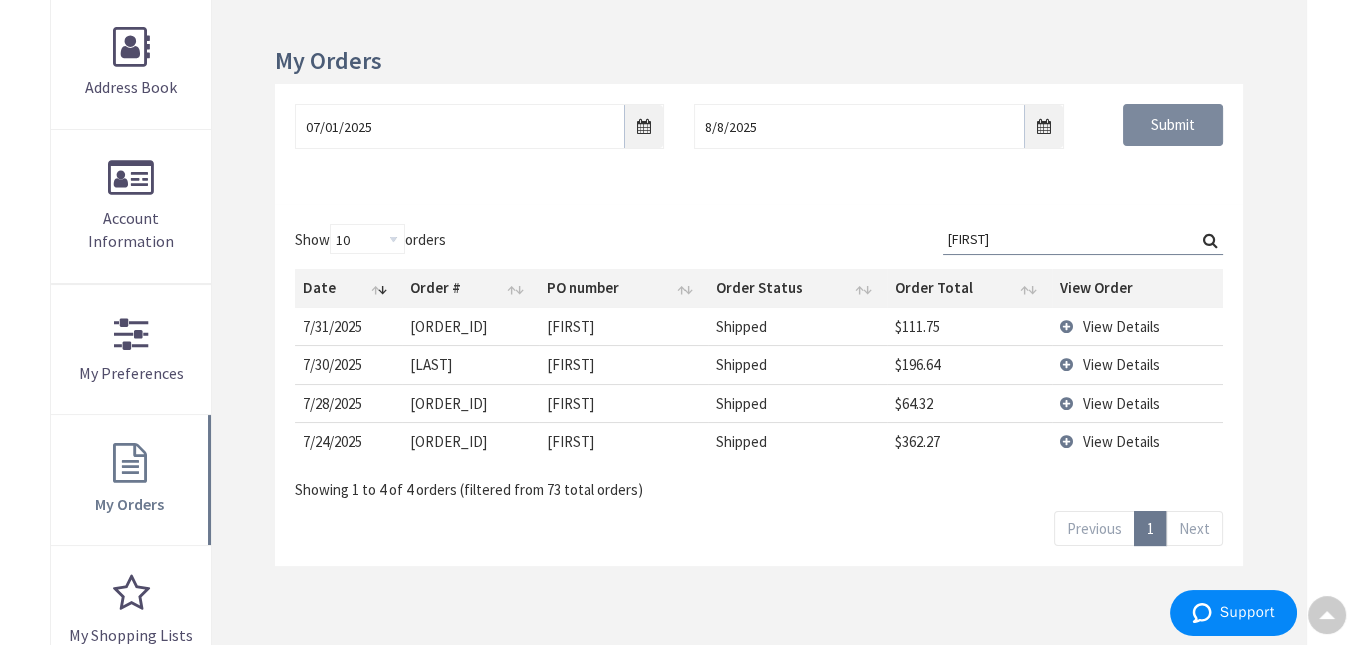 type on "robin" 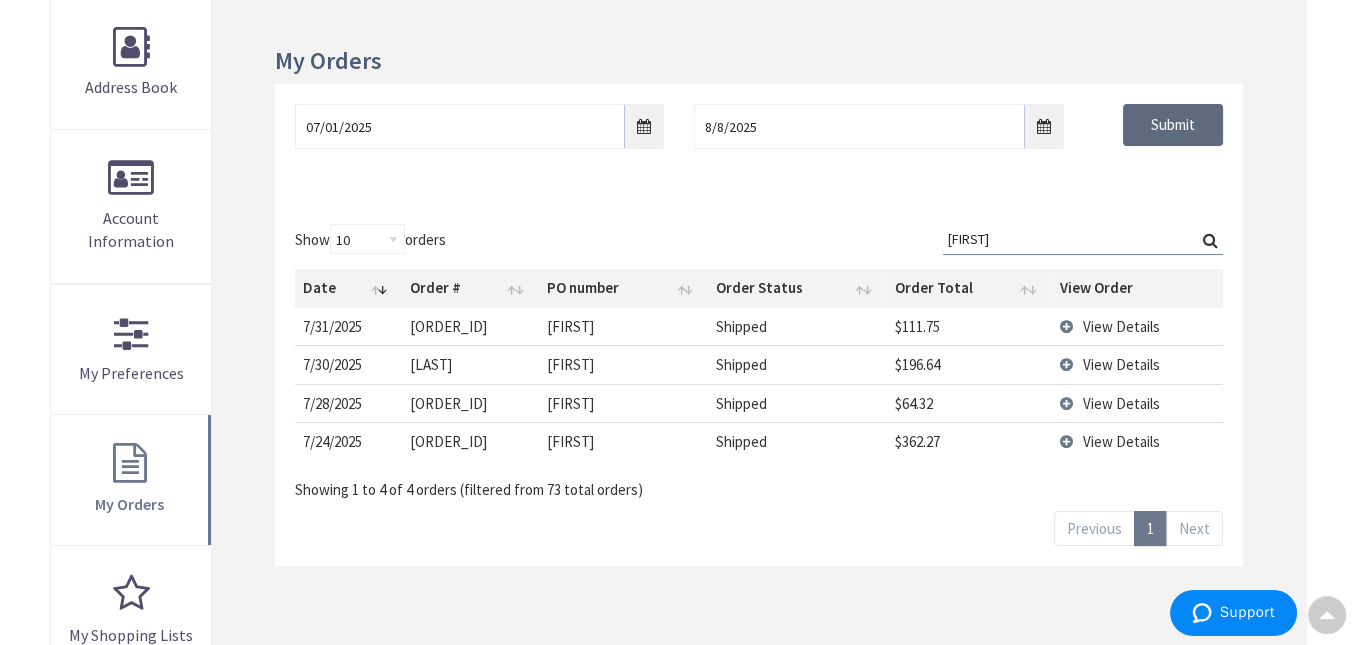 click on "Submit" at bounding box center [1173, 125] 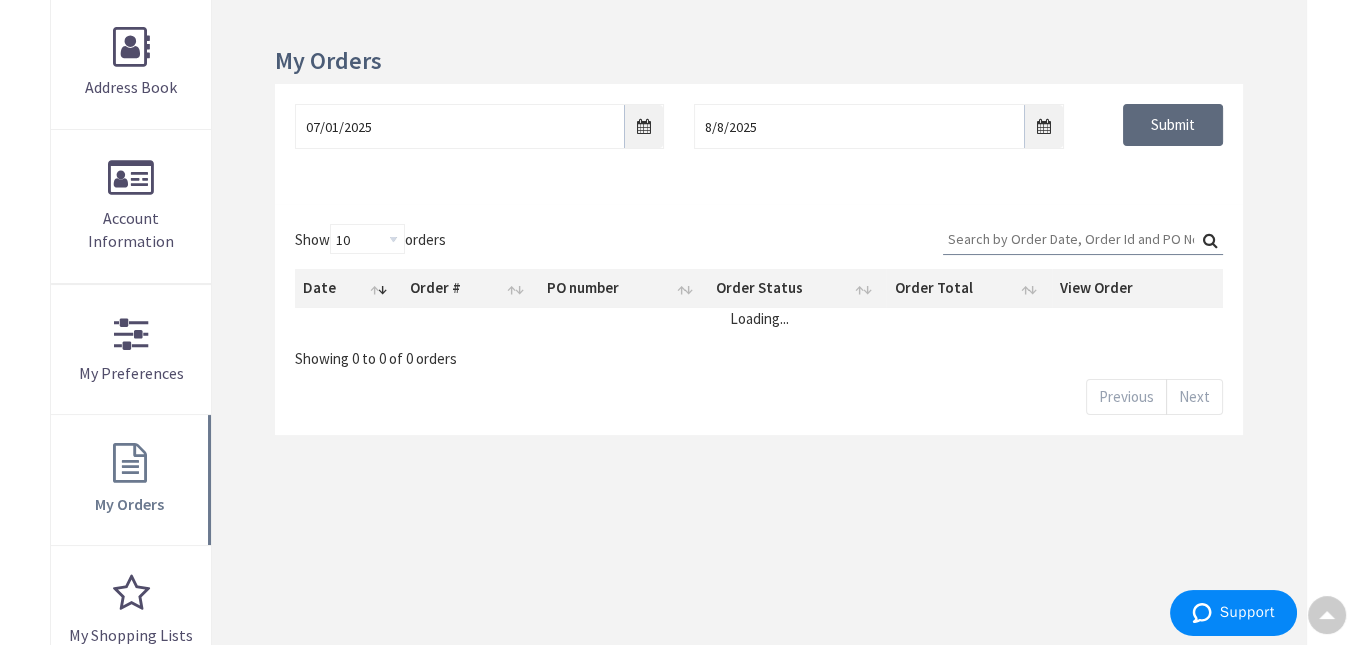 click on "Submit" at bounding box center (1173, 125) 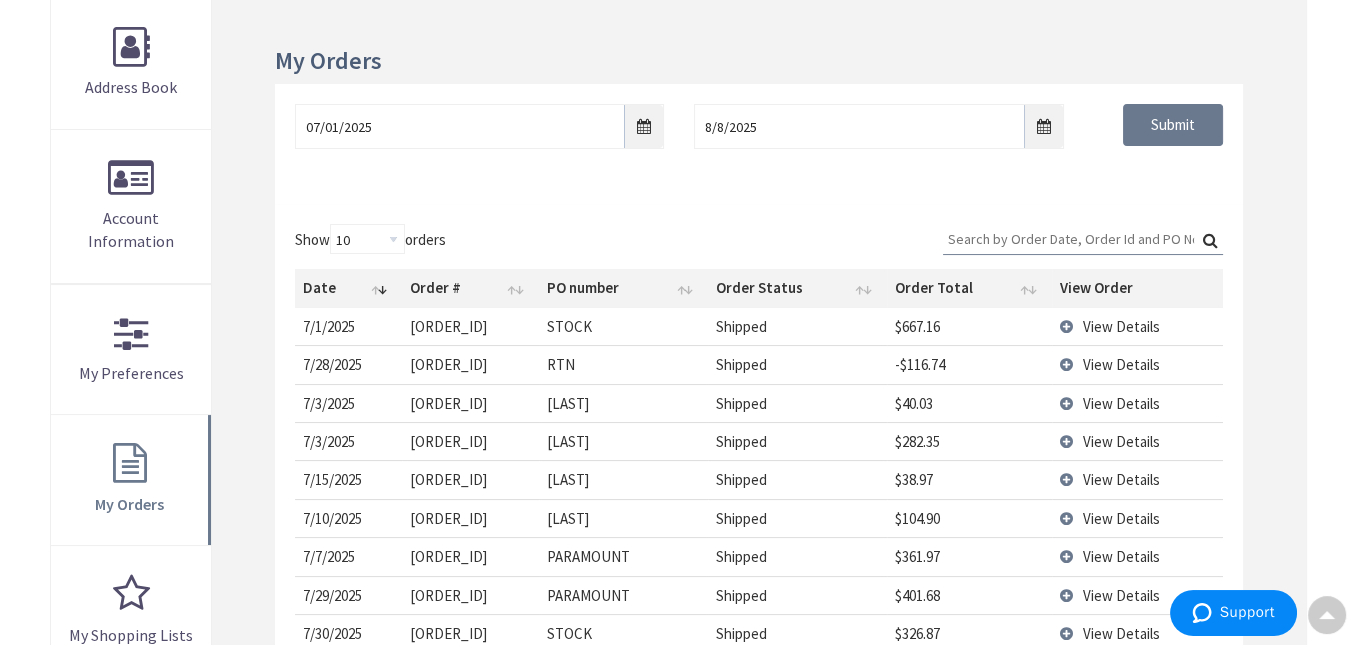 click on "Search:" at bounding box center (1083, 239) 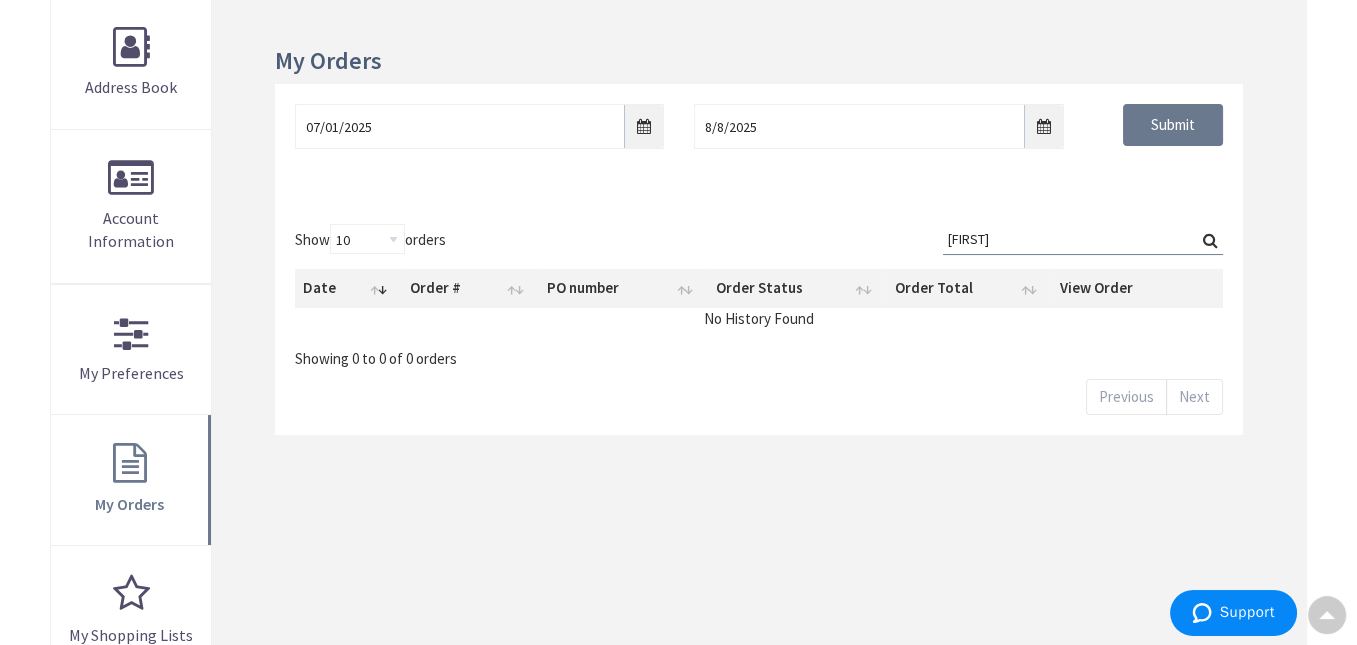 type on "[FIRST]" 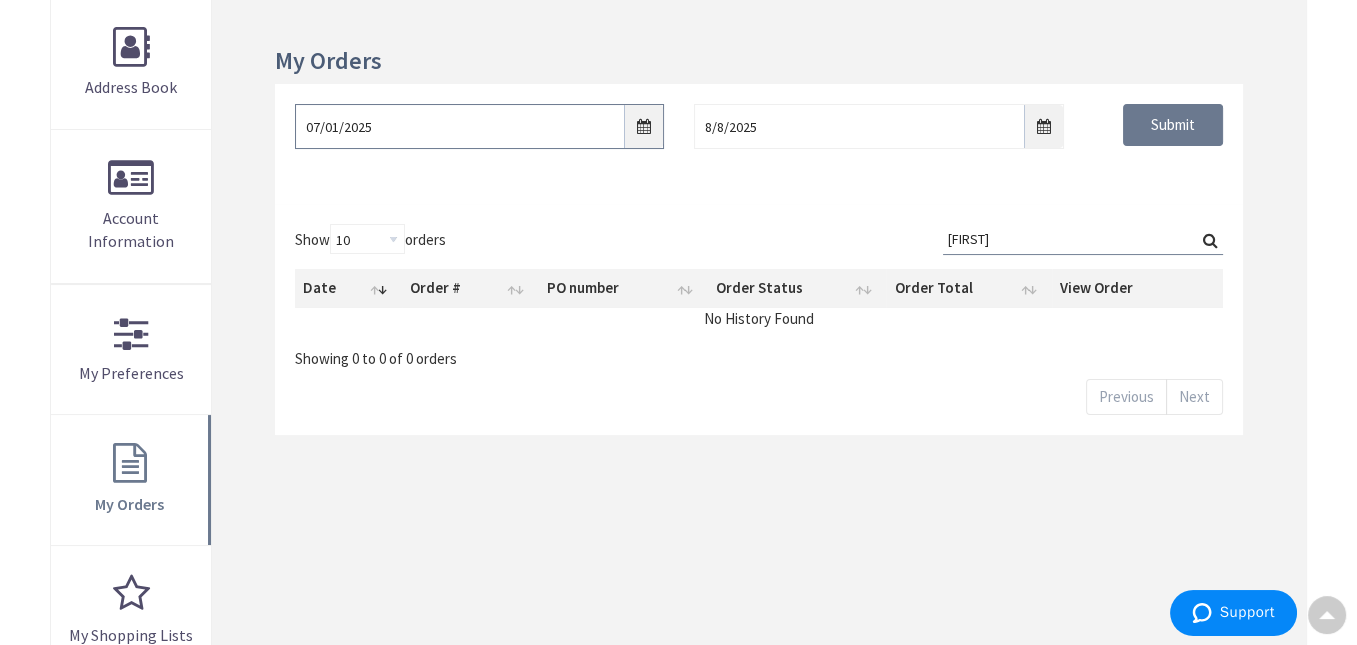 click on "07/01/2025" at bounding box center [479, 126] 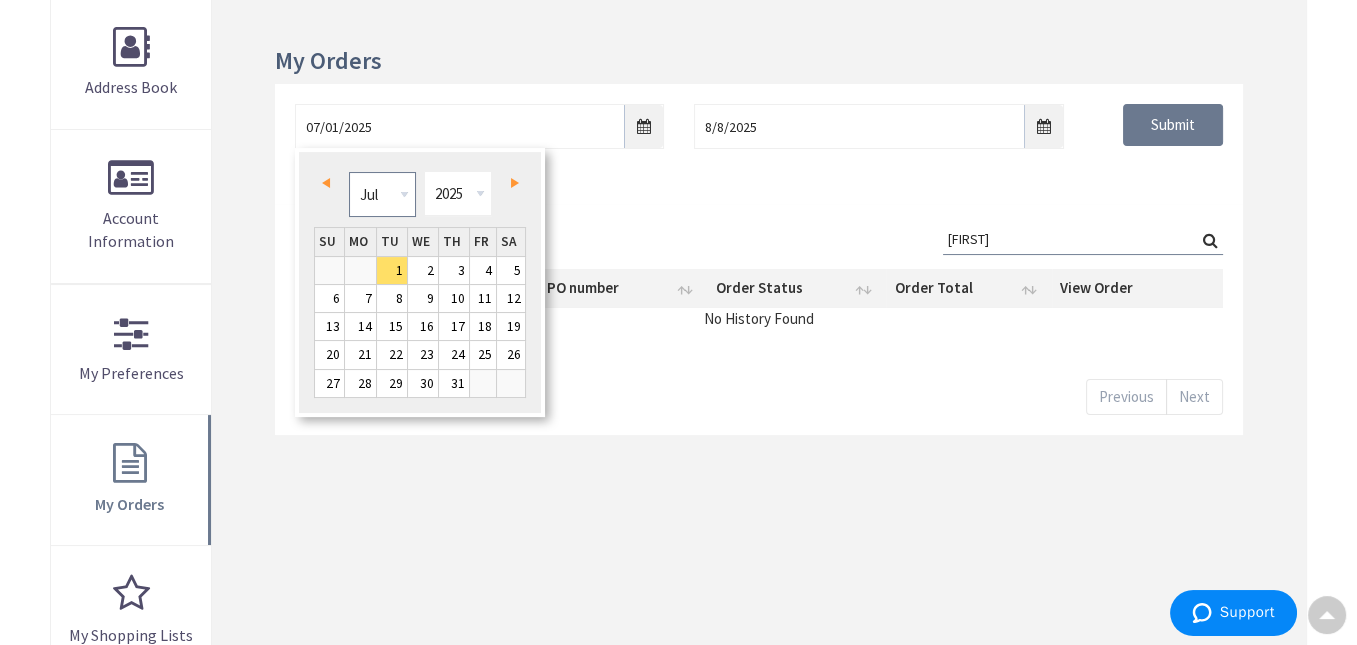click on "Jan Feb Mar Apr May Jun Jul Aug Sep Oct Nov Dec" at bounding box center [382, 194] 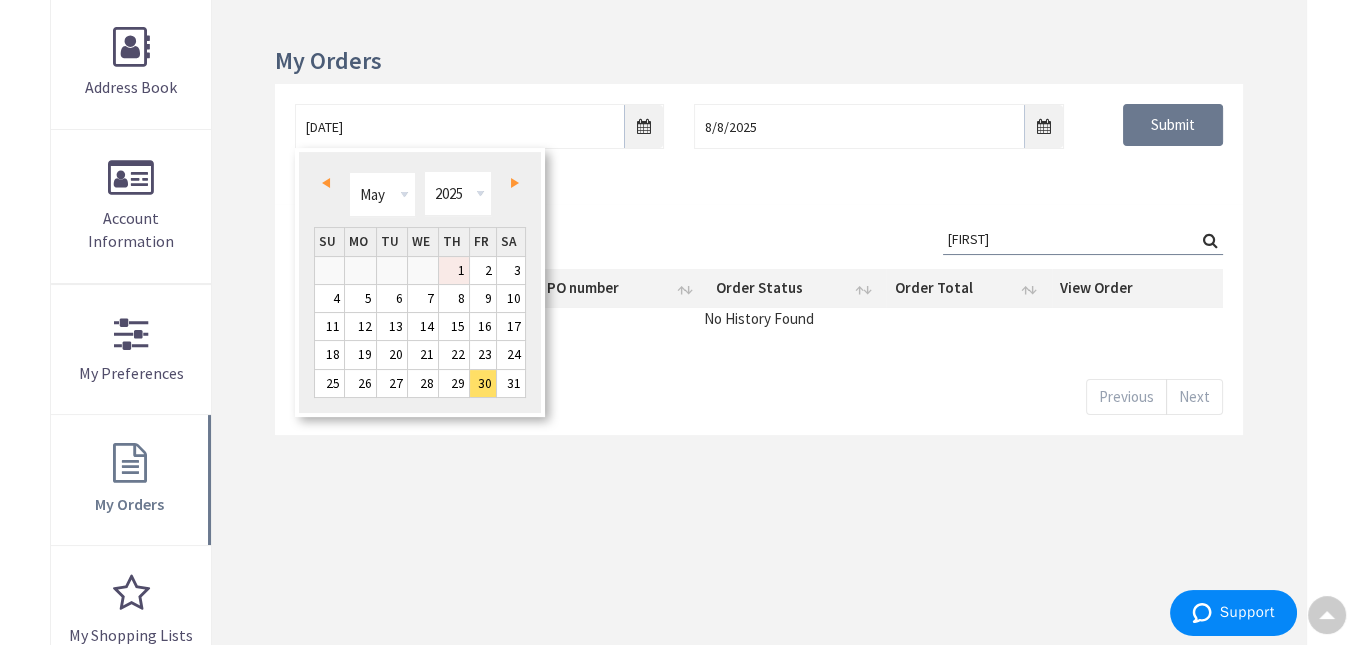 click on "1" at bounding box center [454, 270] 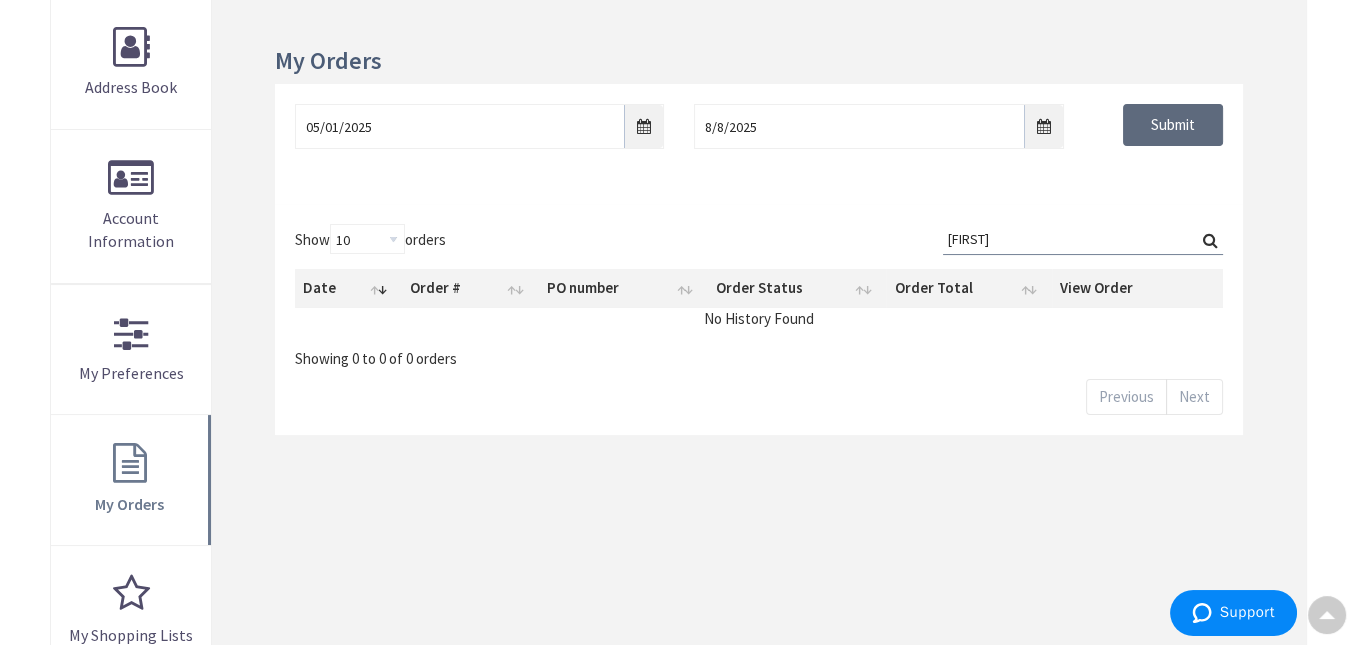click on "Submit" at bounding box center (1173, 125) 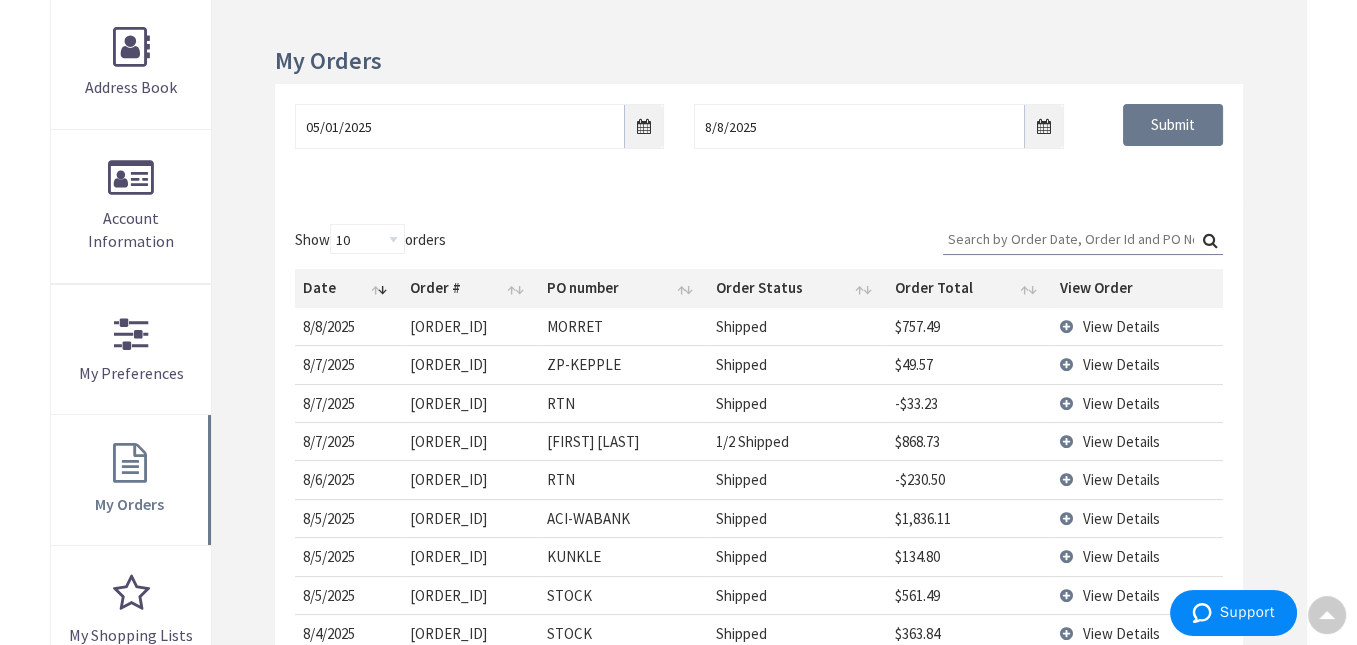 click on "Search:" at bounding box center (1083, 239) 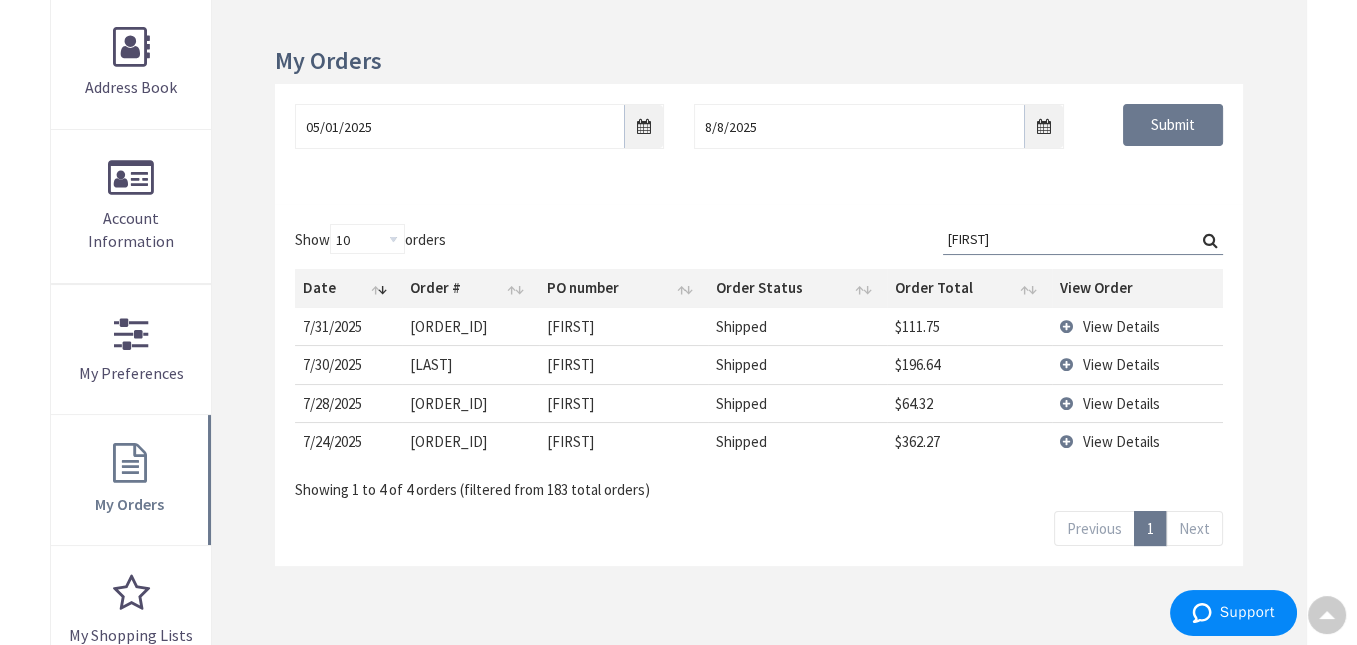 type on "[FIRST]" 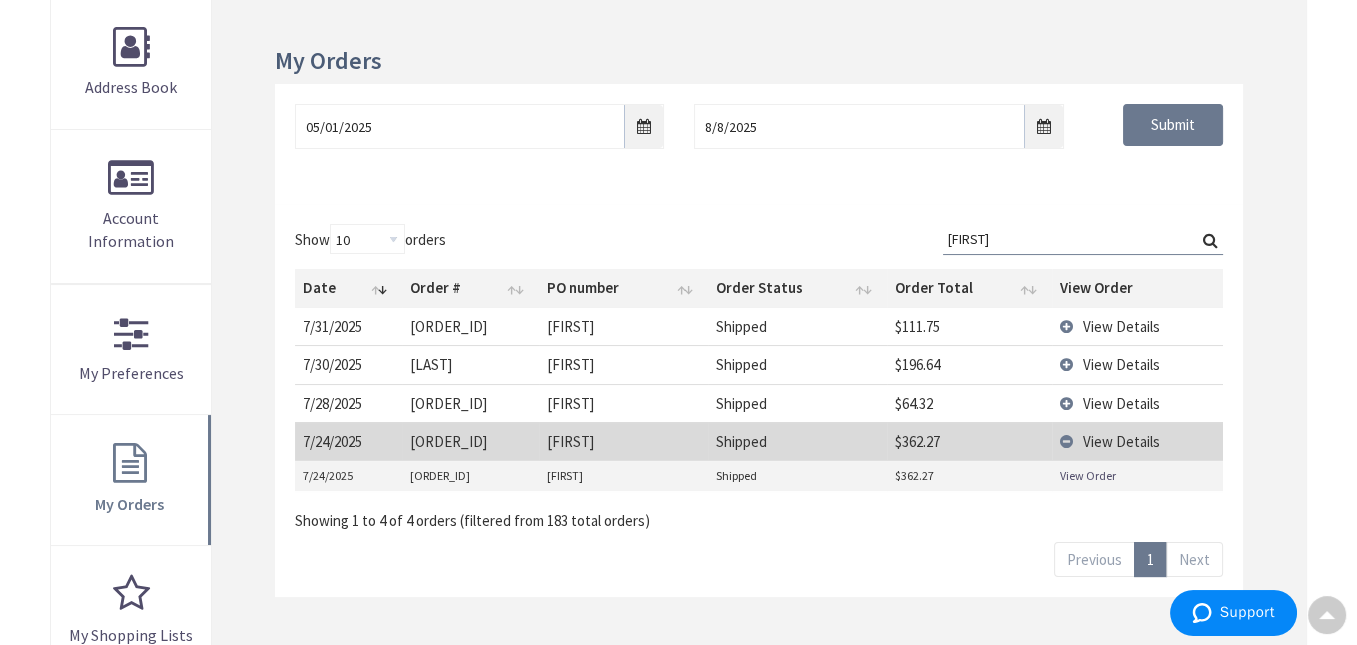 click on "View Order" at bounding box center (1088, 475) 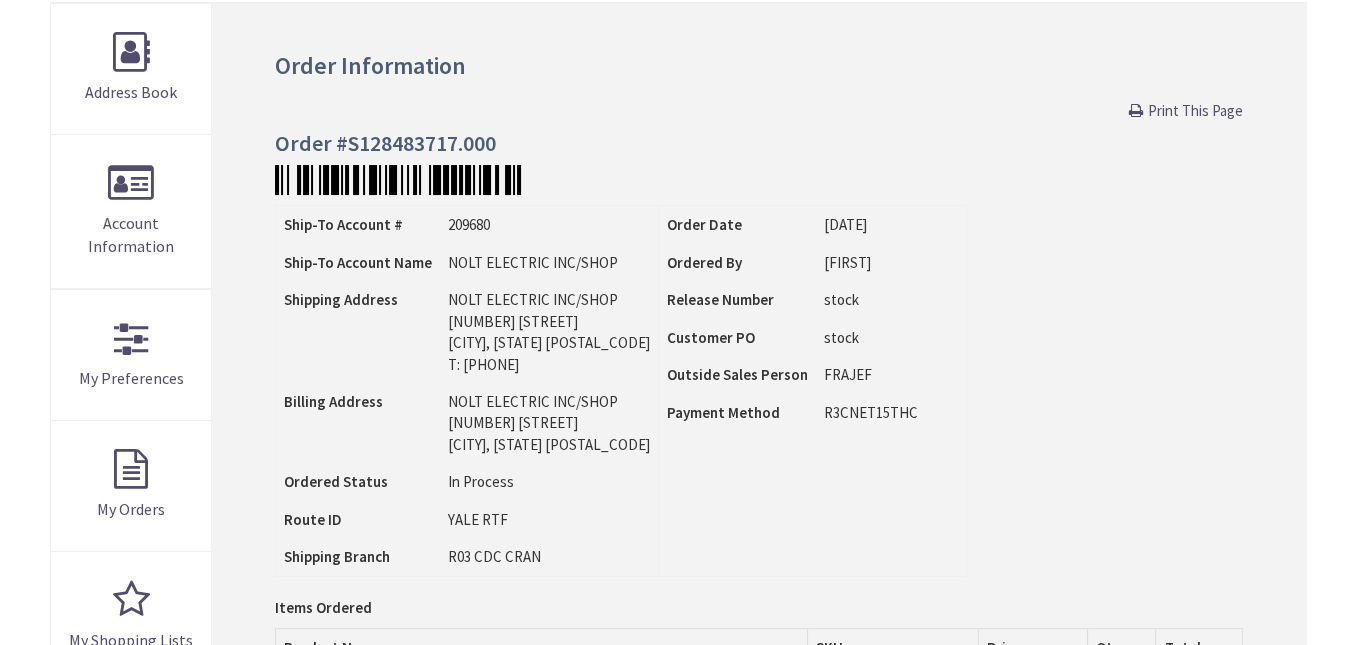 scroll, scrollTop: 0, scrollLeft: 0, axis: both 